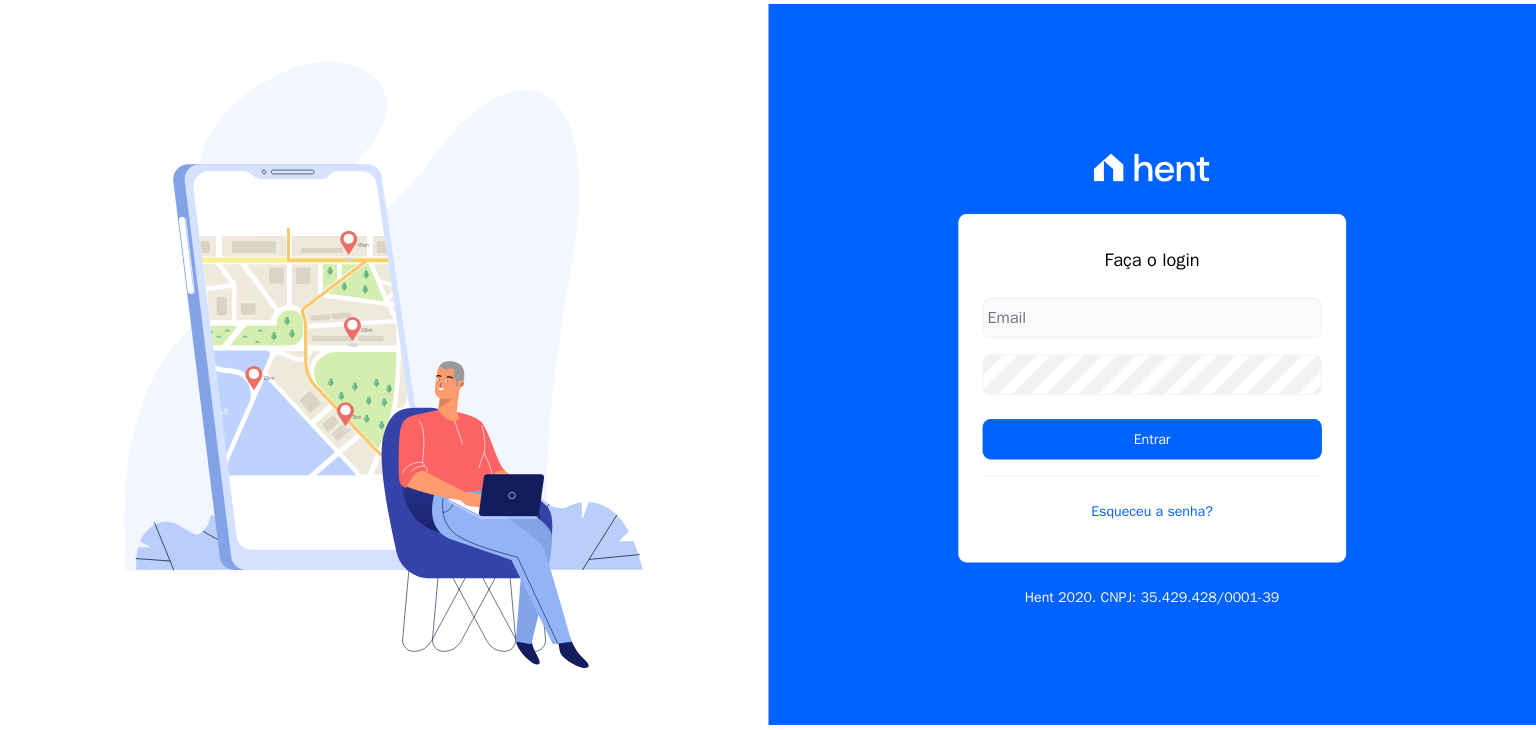scroll, scrollTop: 0, scrollLeft: 0, axis: both 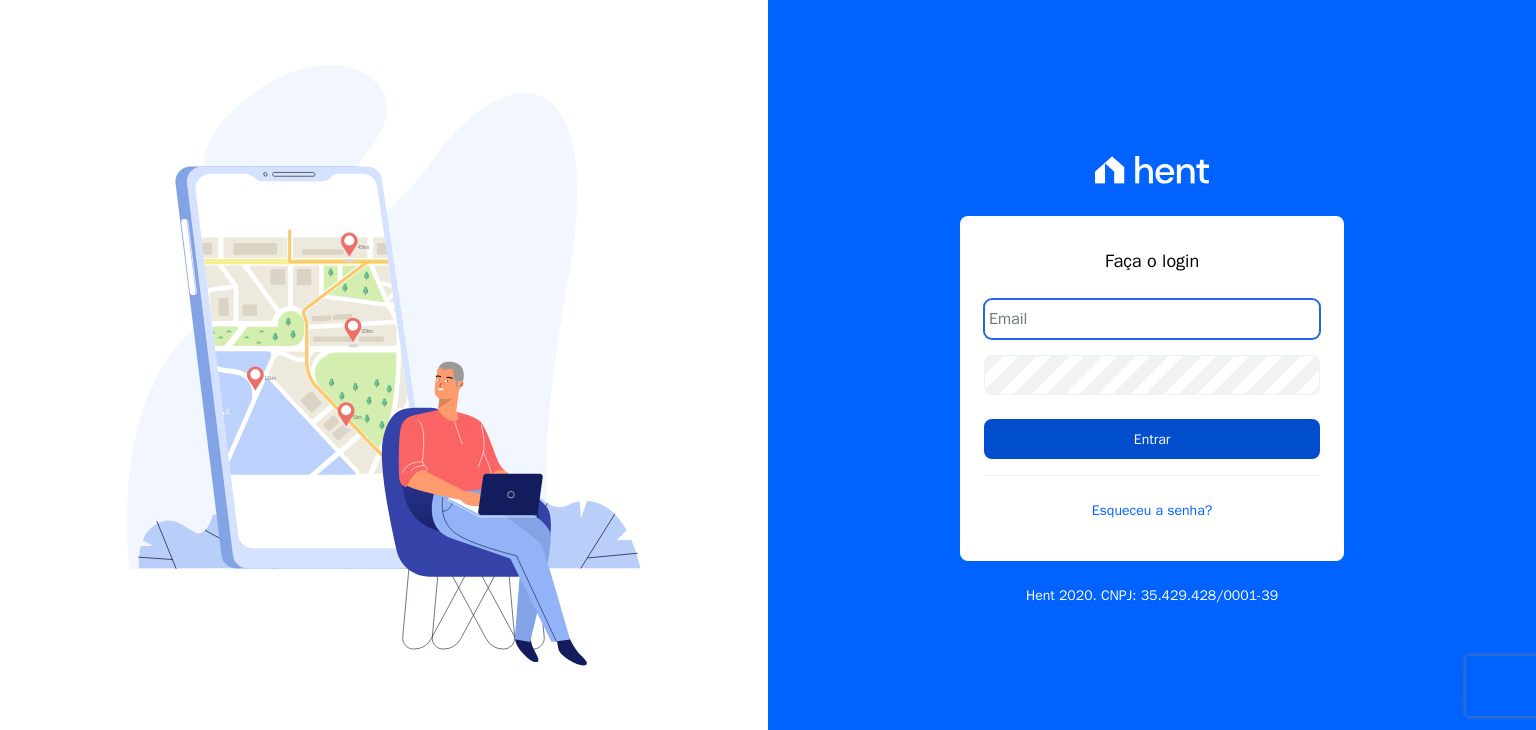 type on "[EMAIL_ADDRESS][DOMAIN_NAME]" 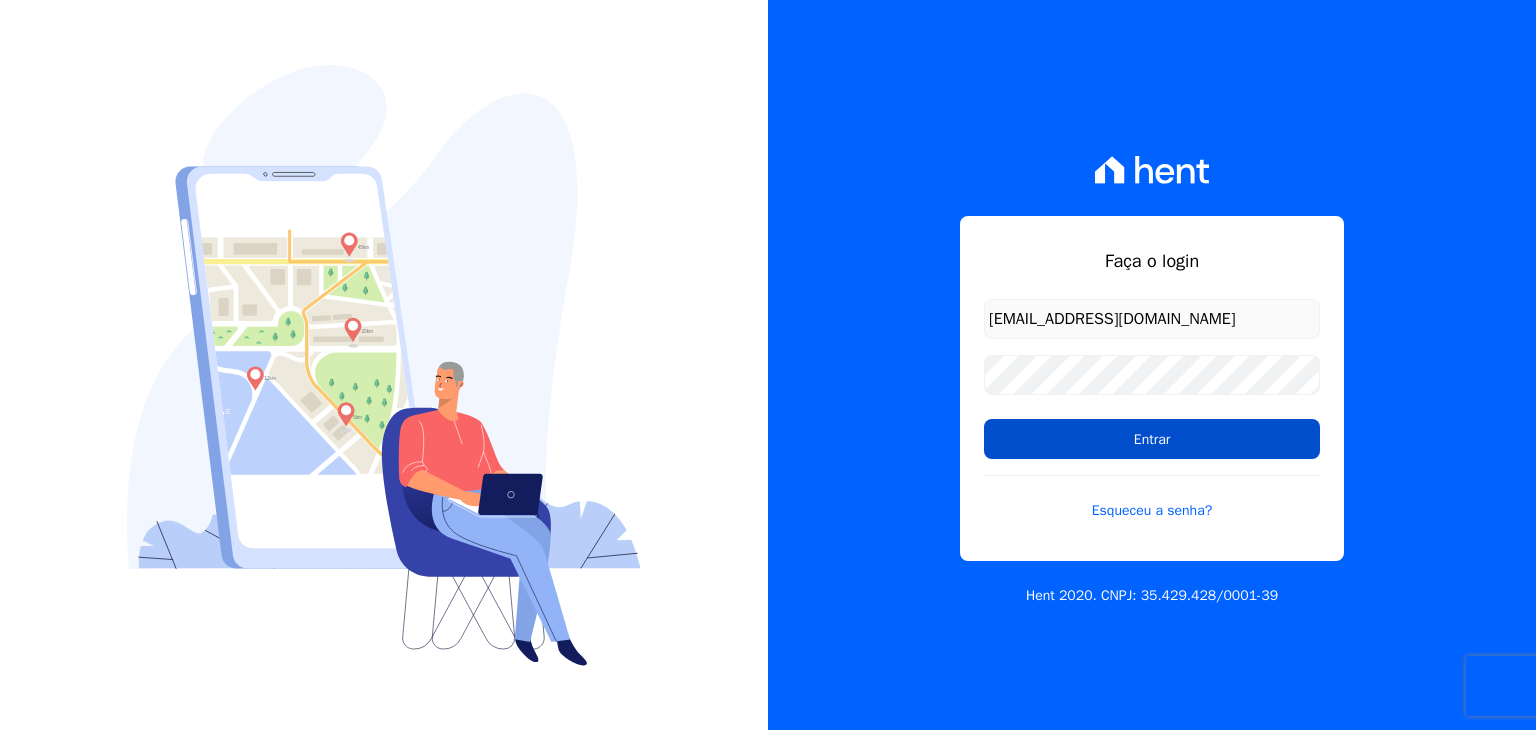 click on "Entrar" at bounding box center [1152, 439] 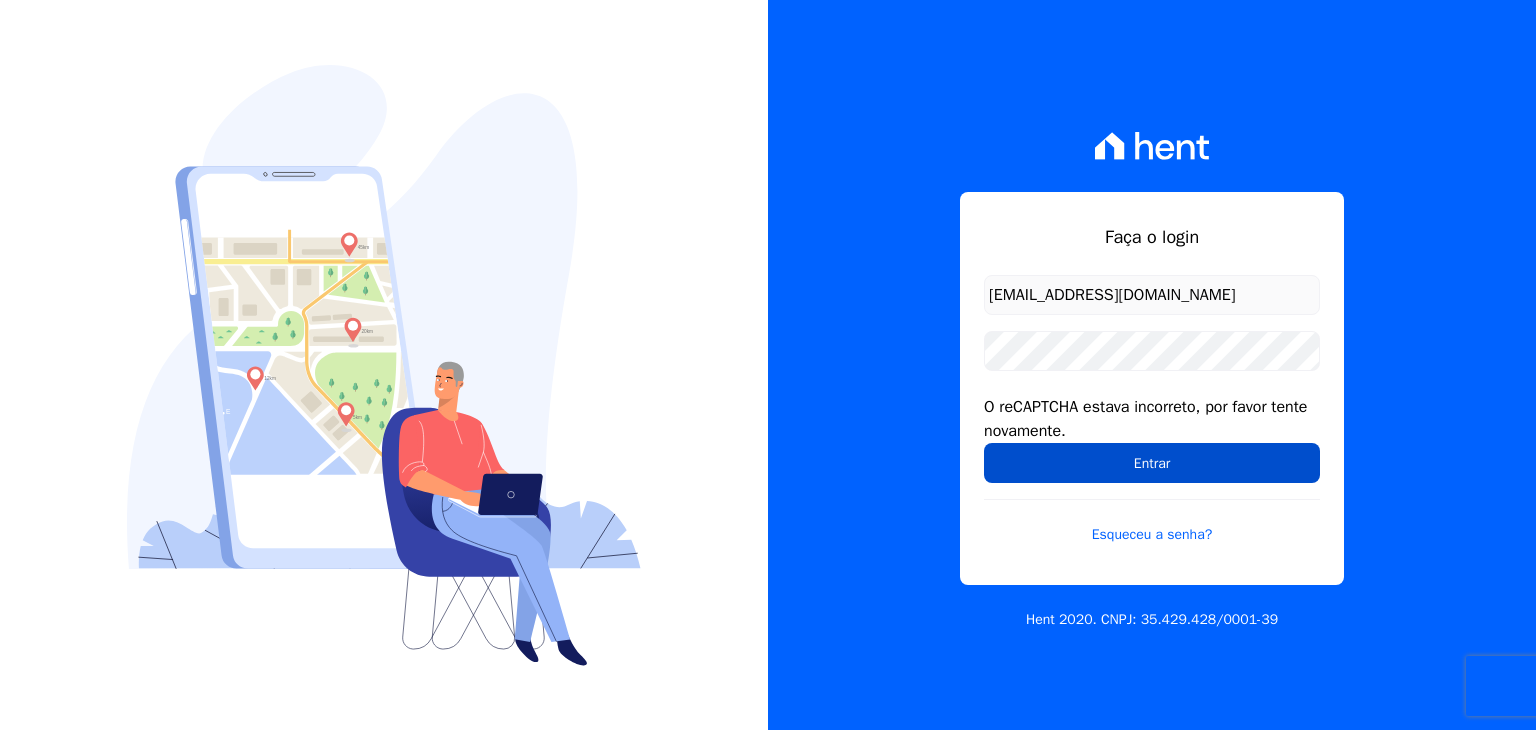 scroll, scrollTop: 0, scrollLeft: 0, axis: both 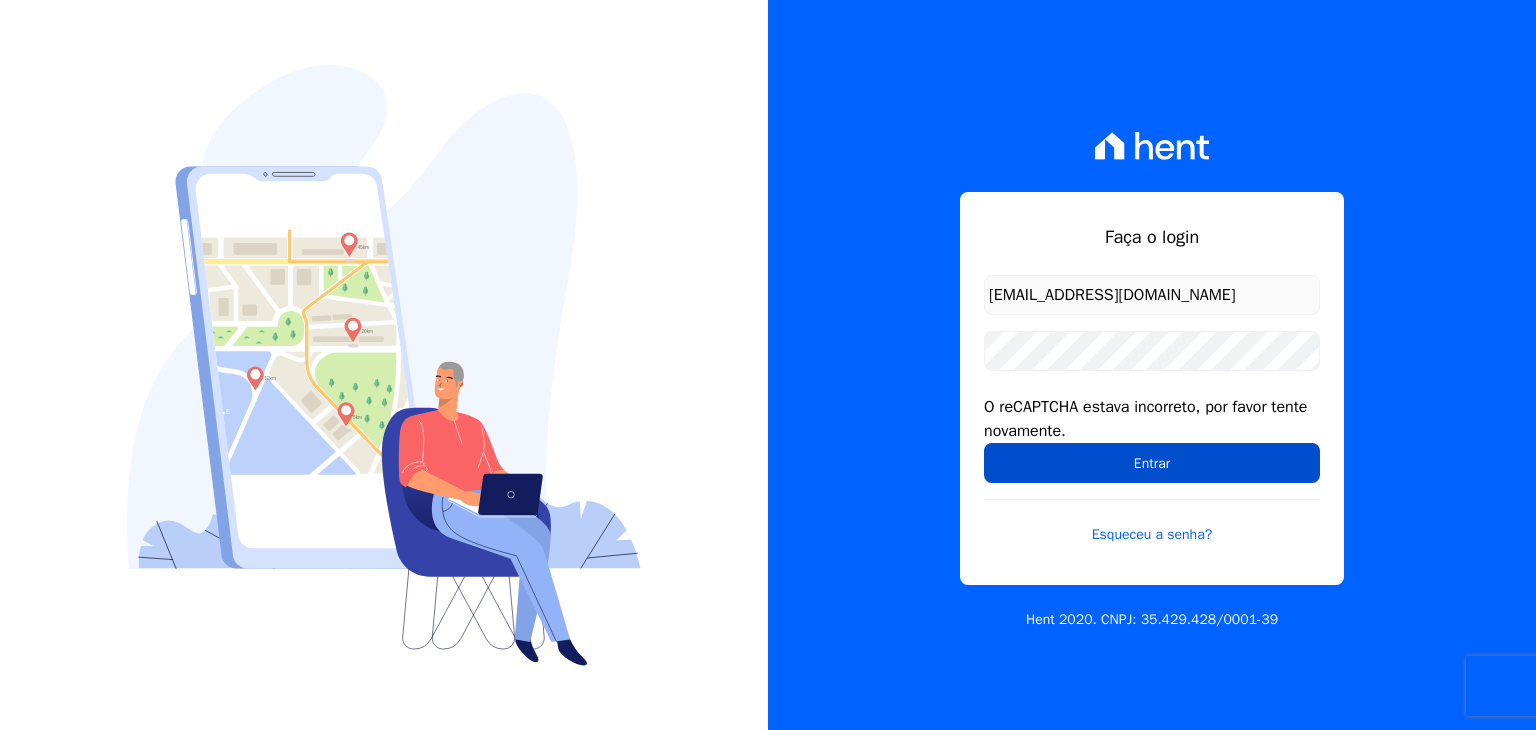 click on "Entrar" at bounding box center [1152, 463] 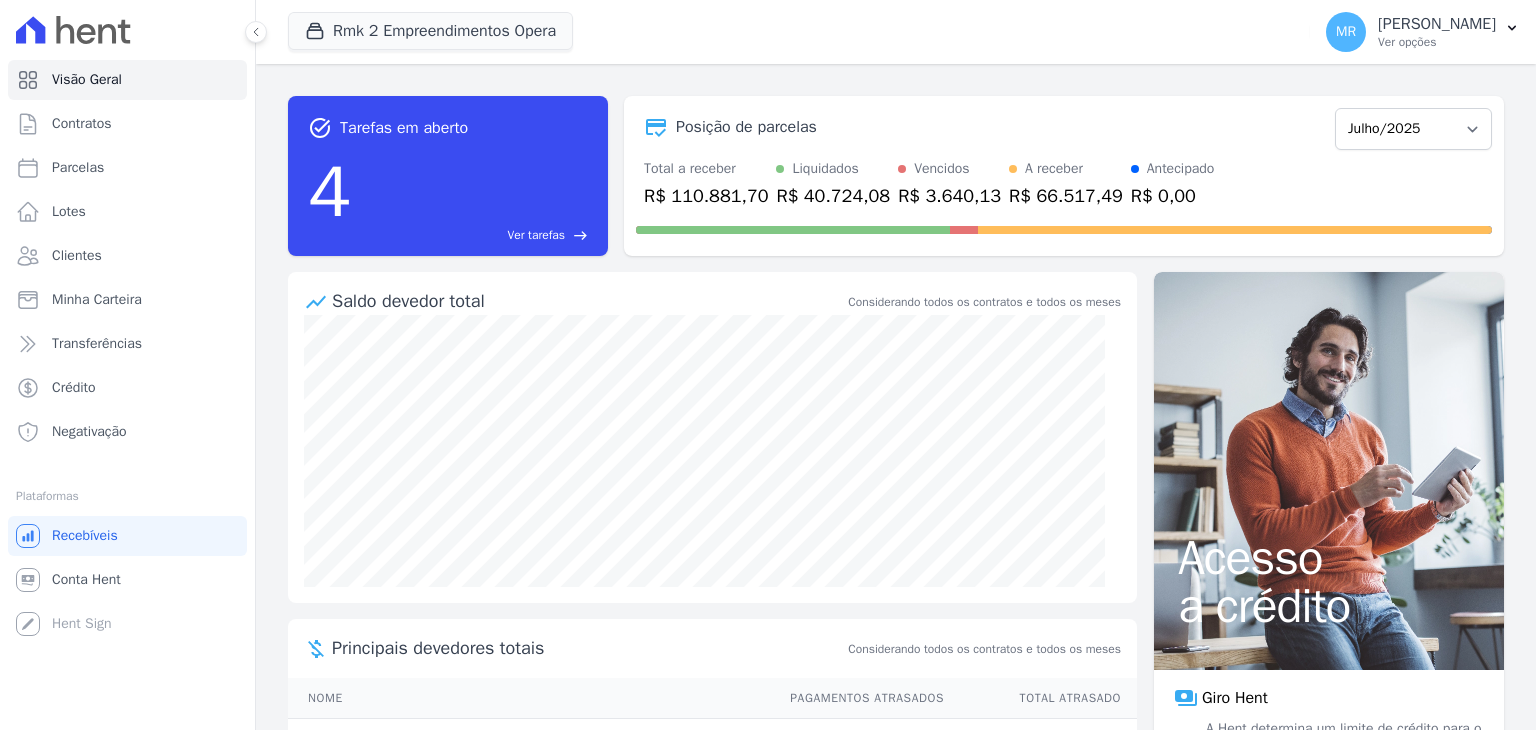scroll, scrollTop: 0, scrollLeft: 0, axis: both 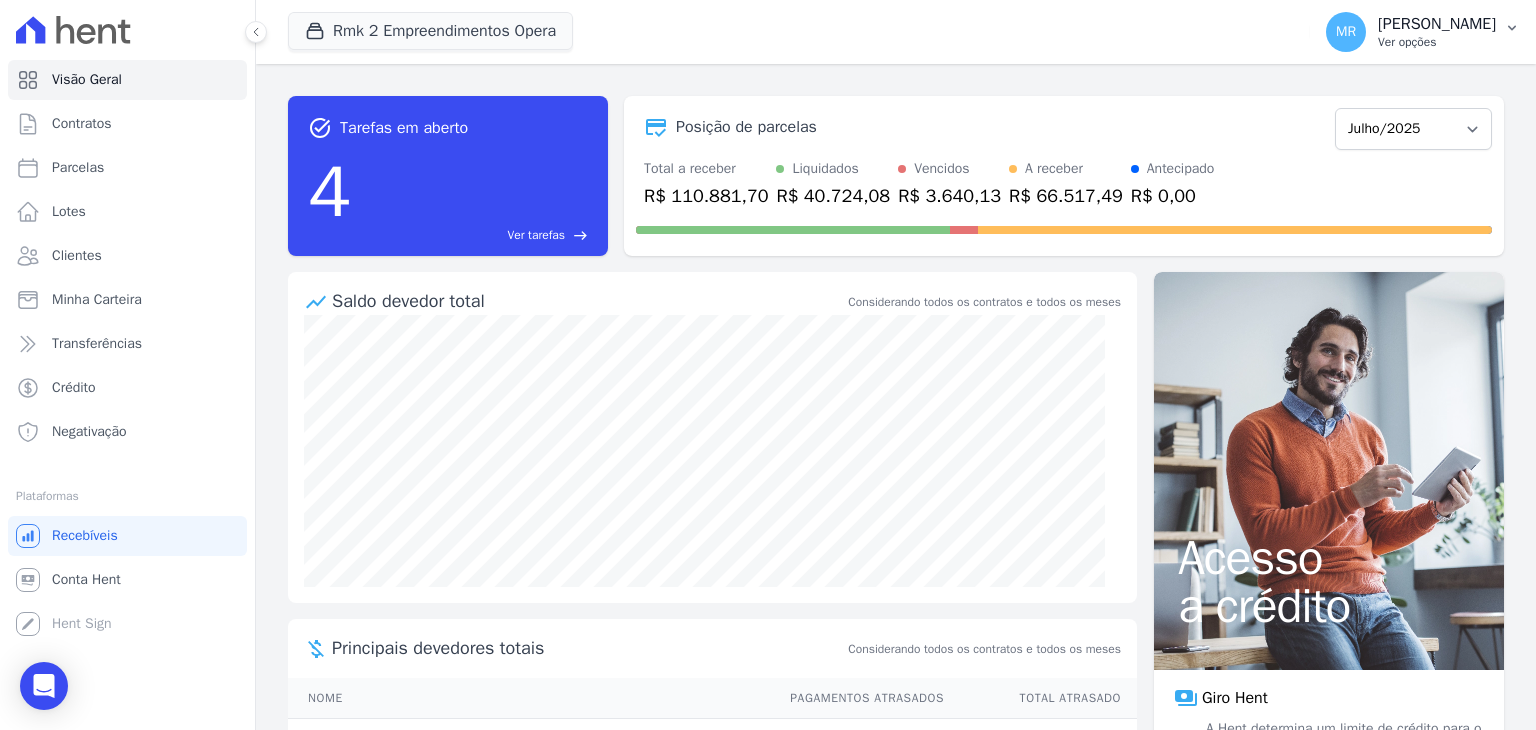 click on "Ver opções" at bounding box center [1437, 42] 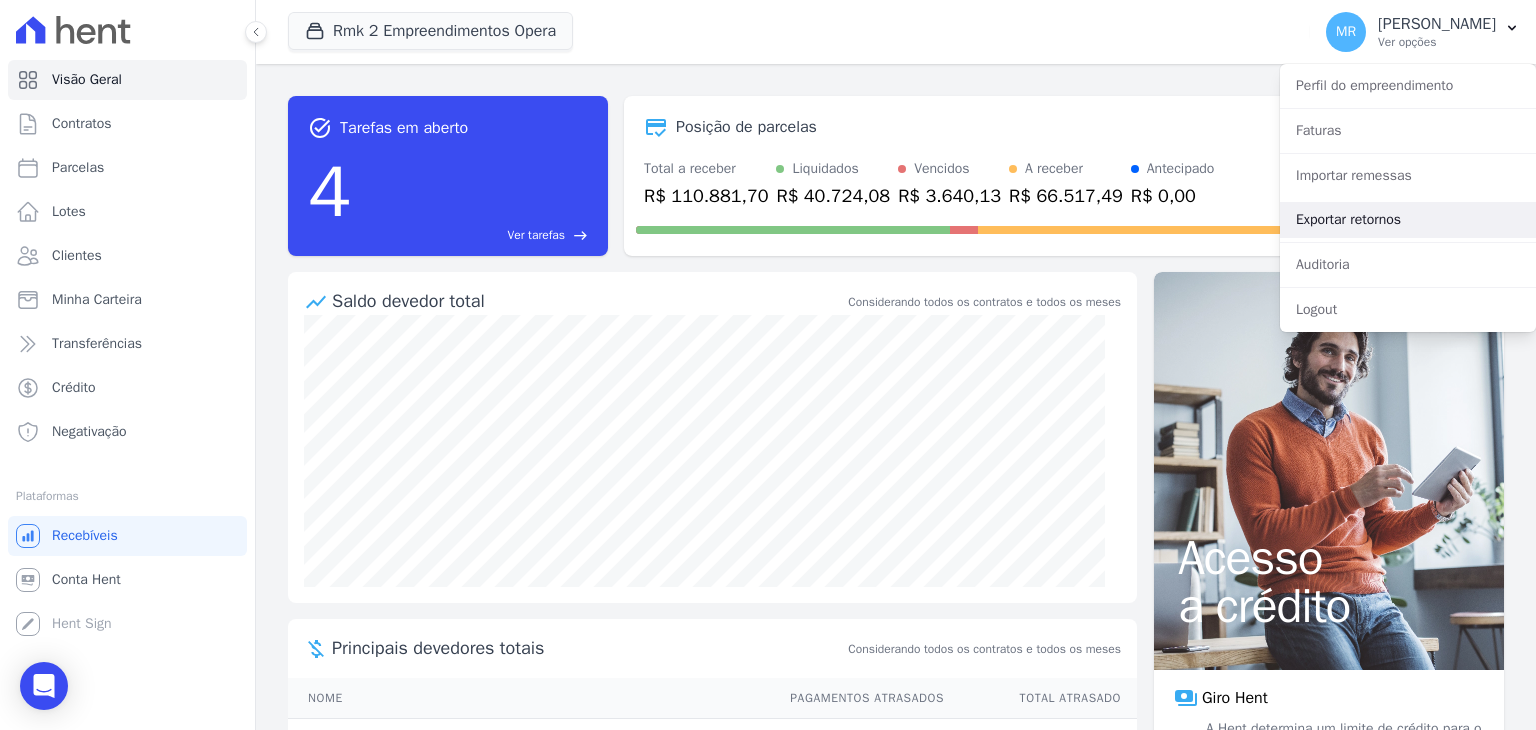 click on "Exportar retornos" at bounding box center [1408, 220] 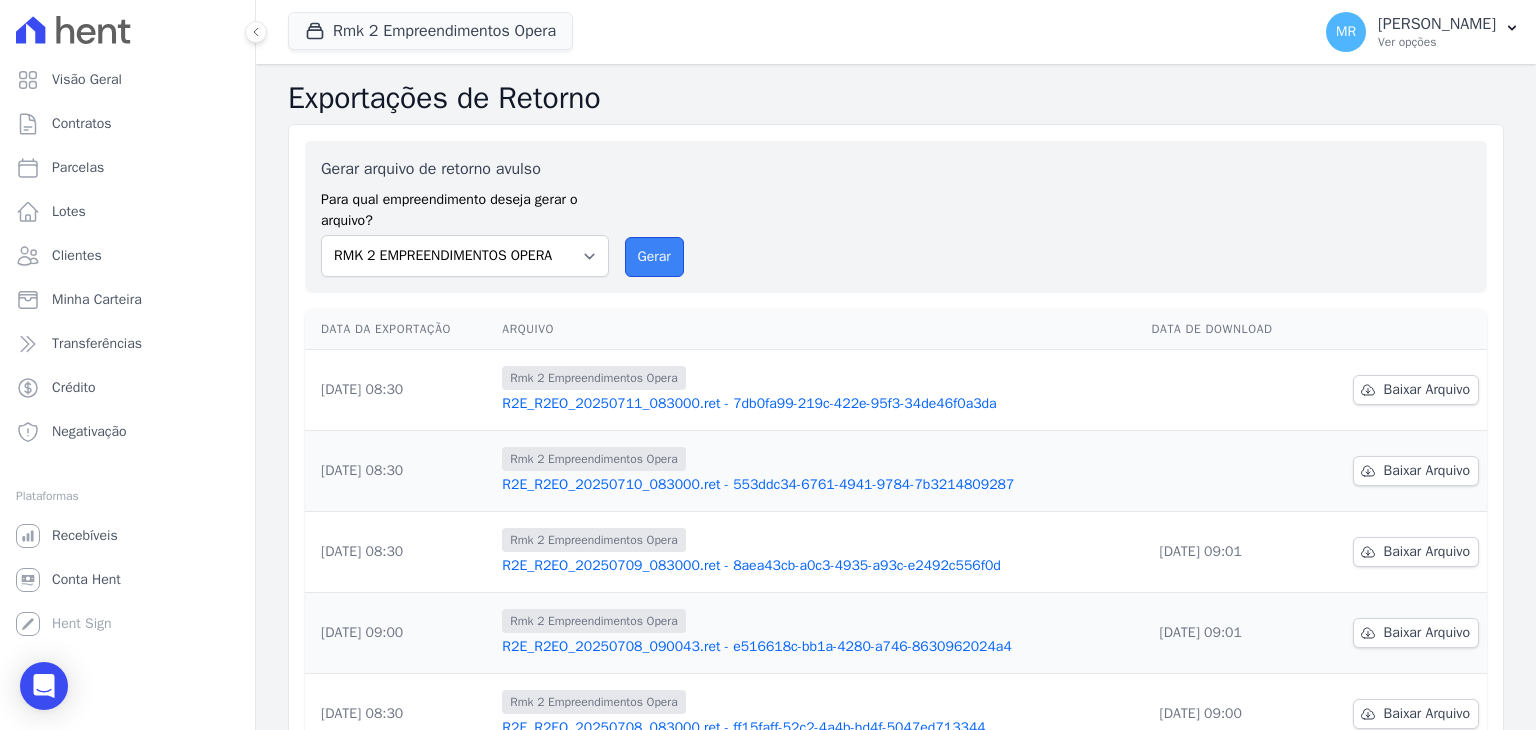 click on "Gerar" at bounding box center [654, 257] 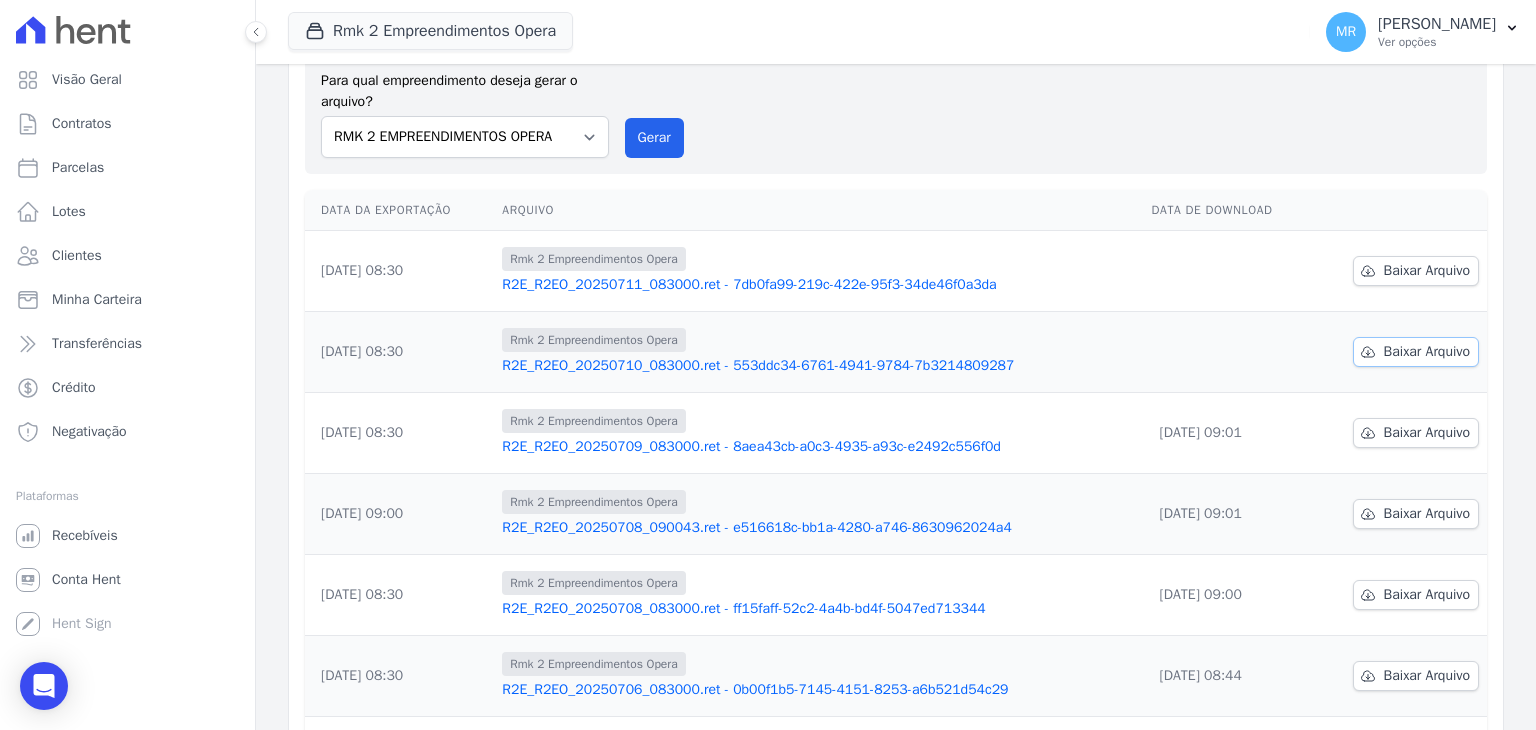 scroll, scrollTop: 200, scrollLeft: 0, axis: vertical 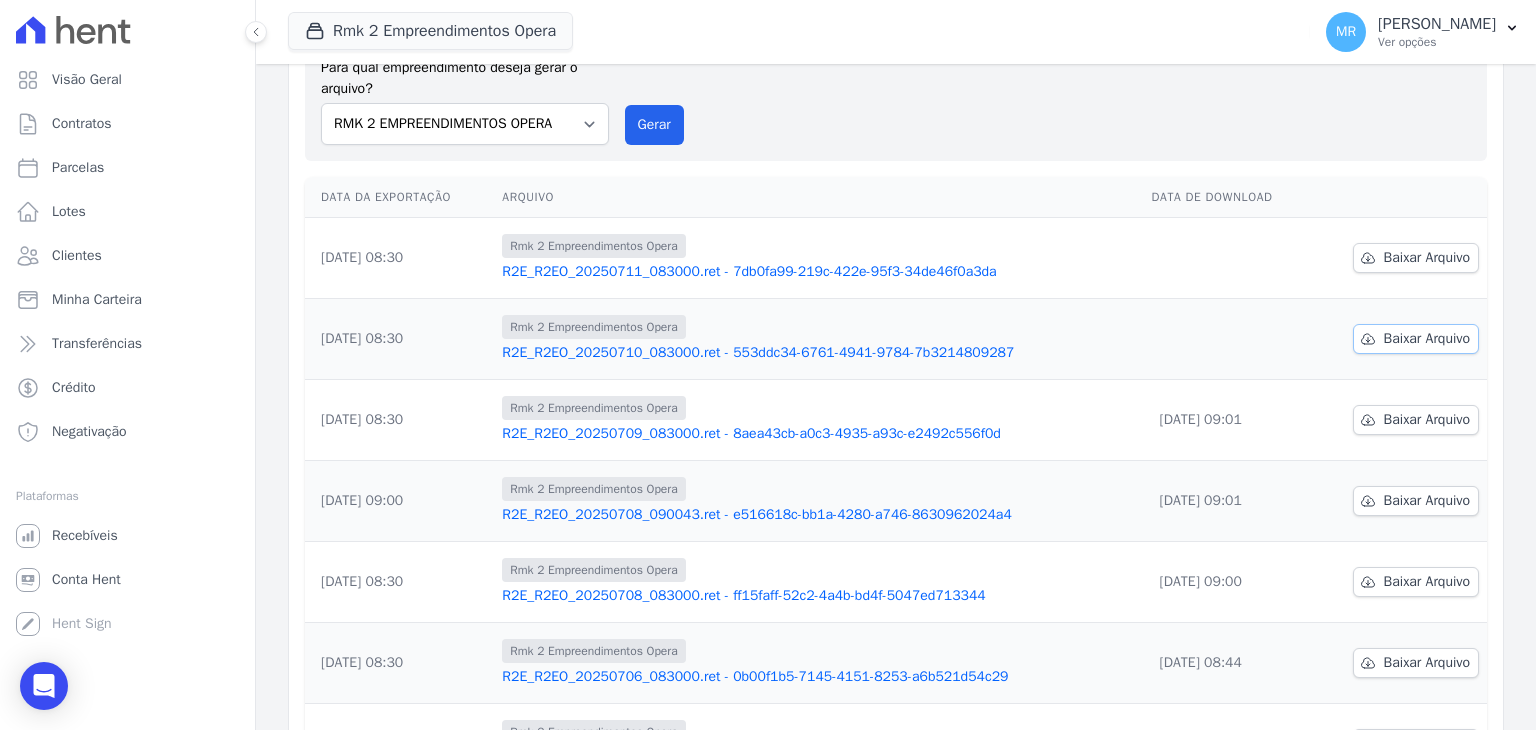 click on "Baixar Arquivo" at bounding box center [1427, 339] 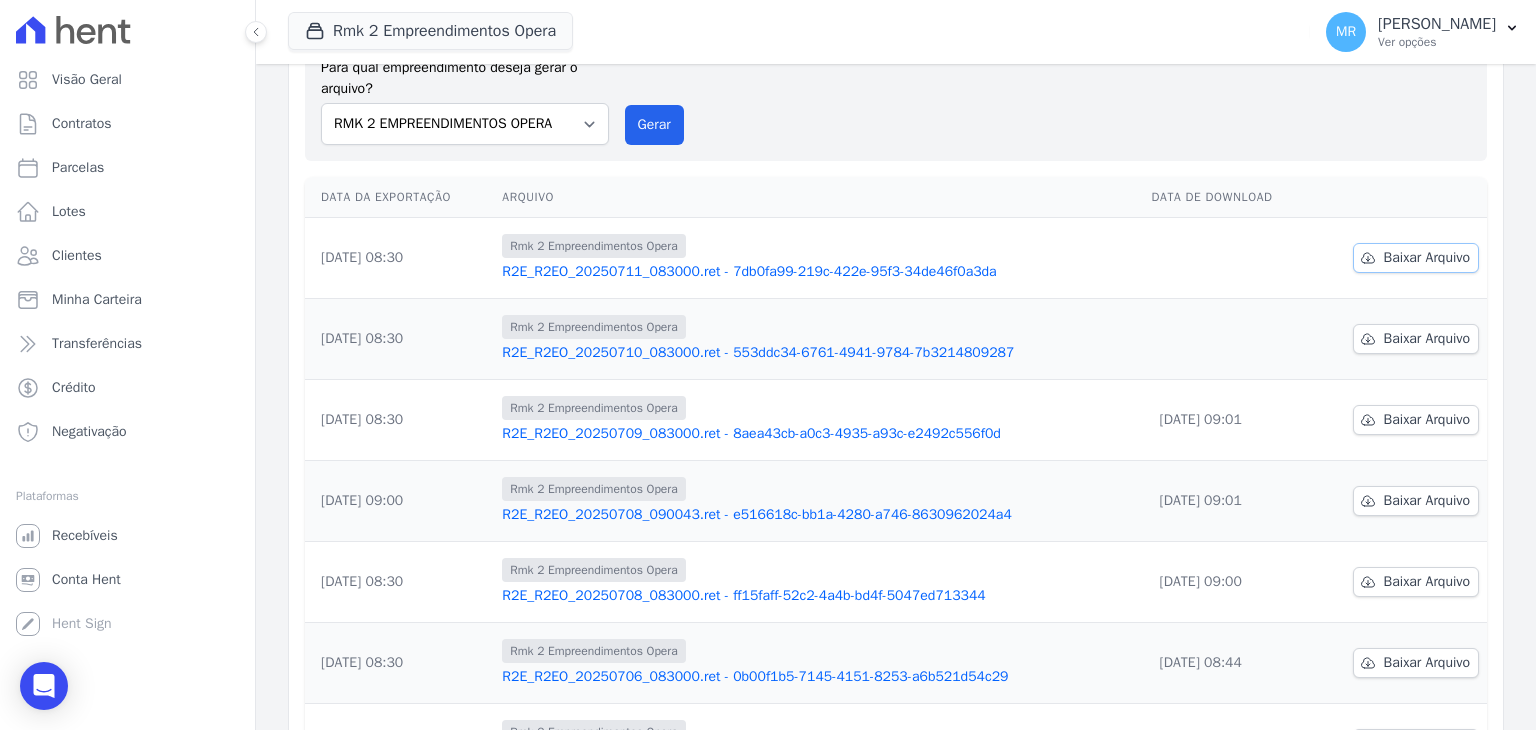 click on "Baixar Arquivo" at bounding box center (1427, 258) 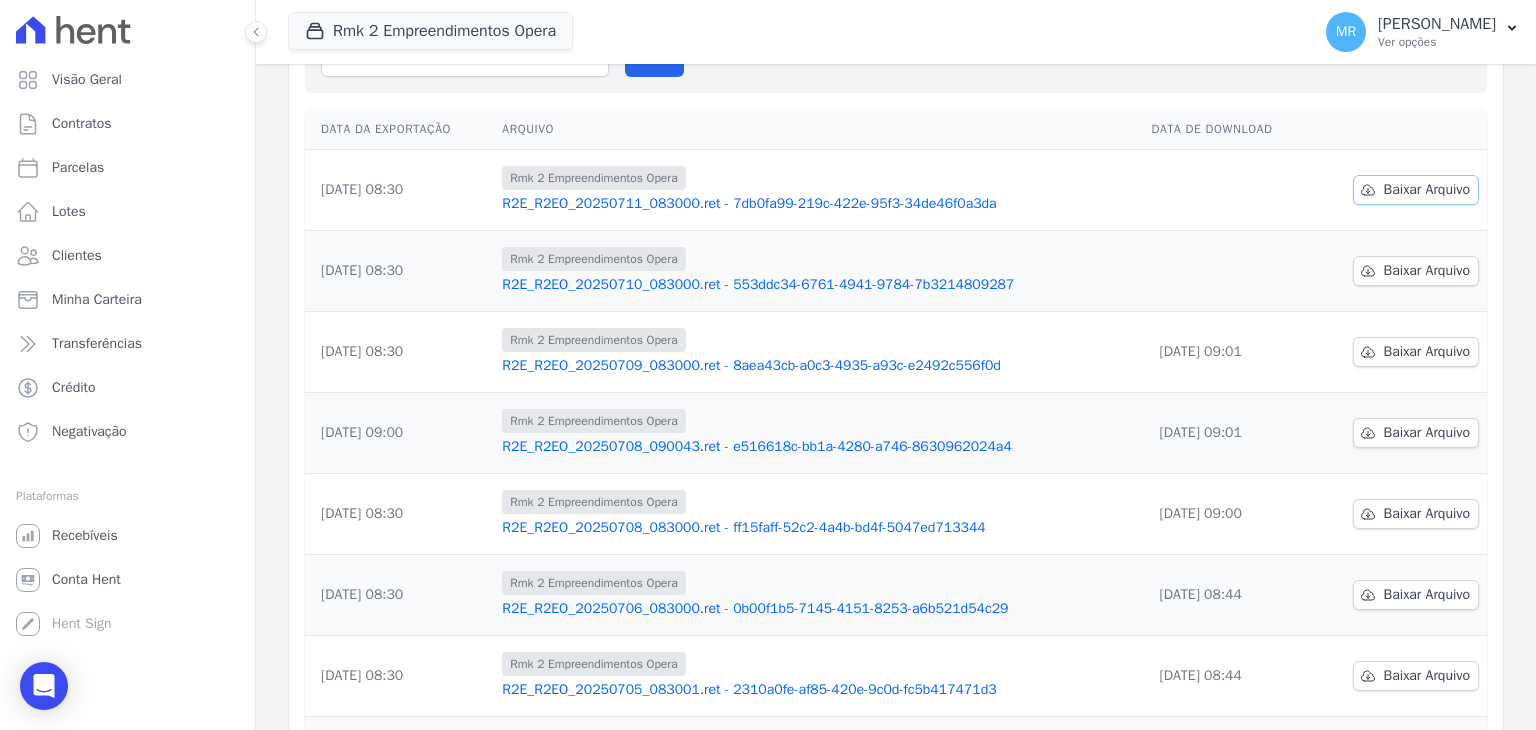 scroll, scrollTop: 132, scrollLeft: 0, axis: vertical 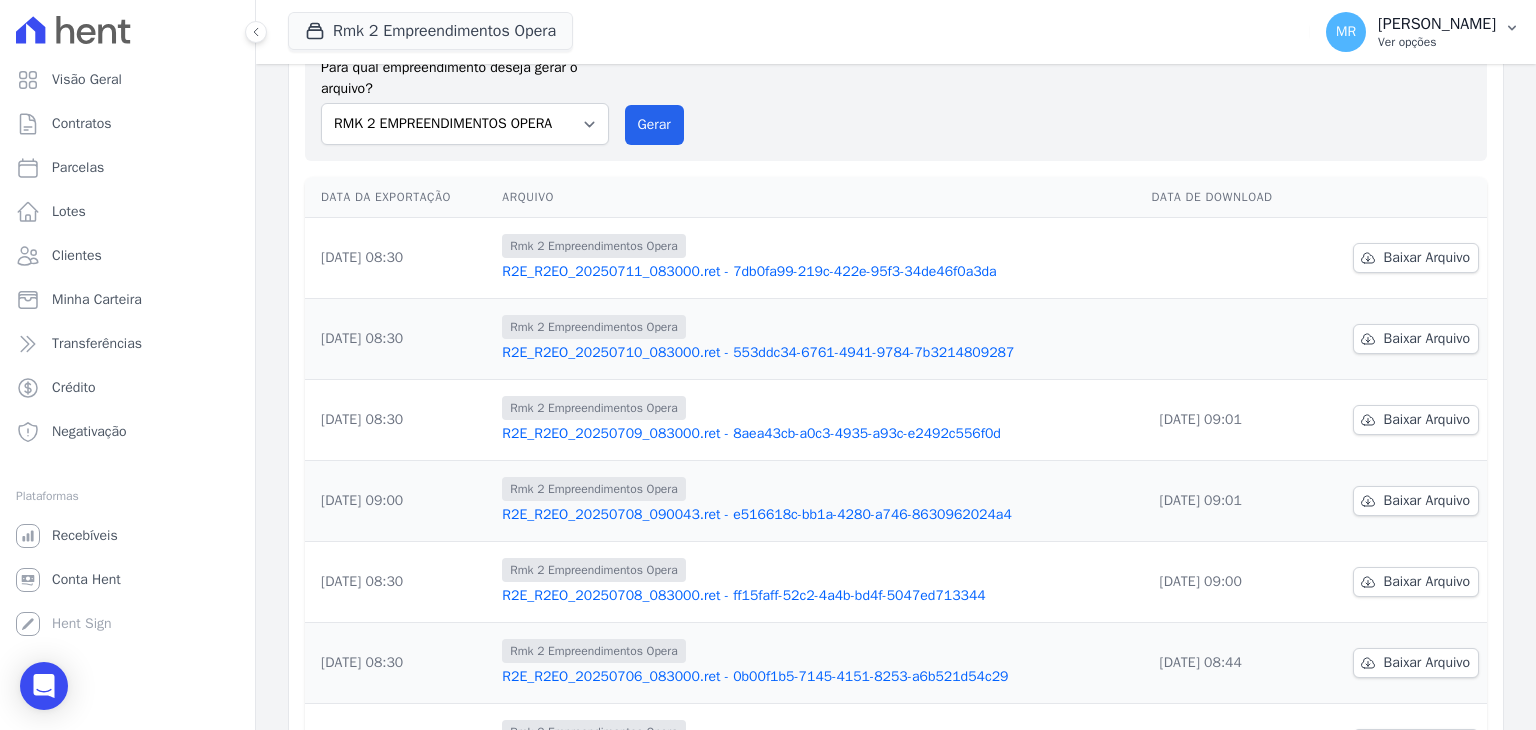 click on "MR
Marcos Real
Ver opções" at bounding box center [1411, 32] 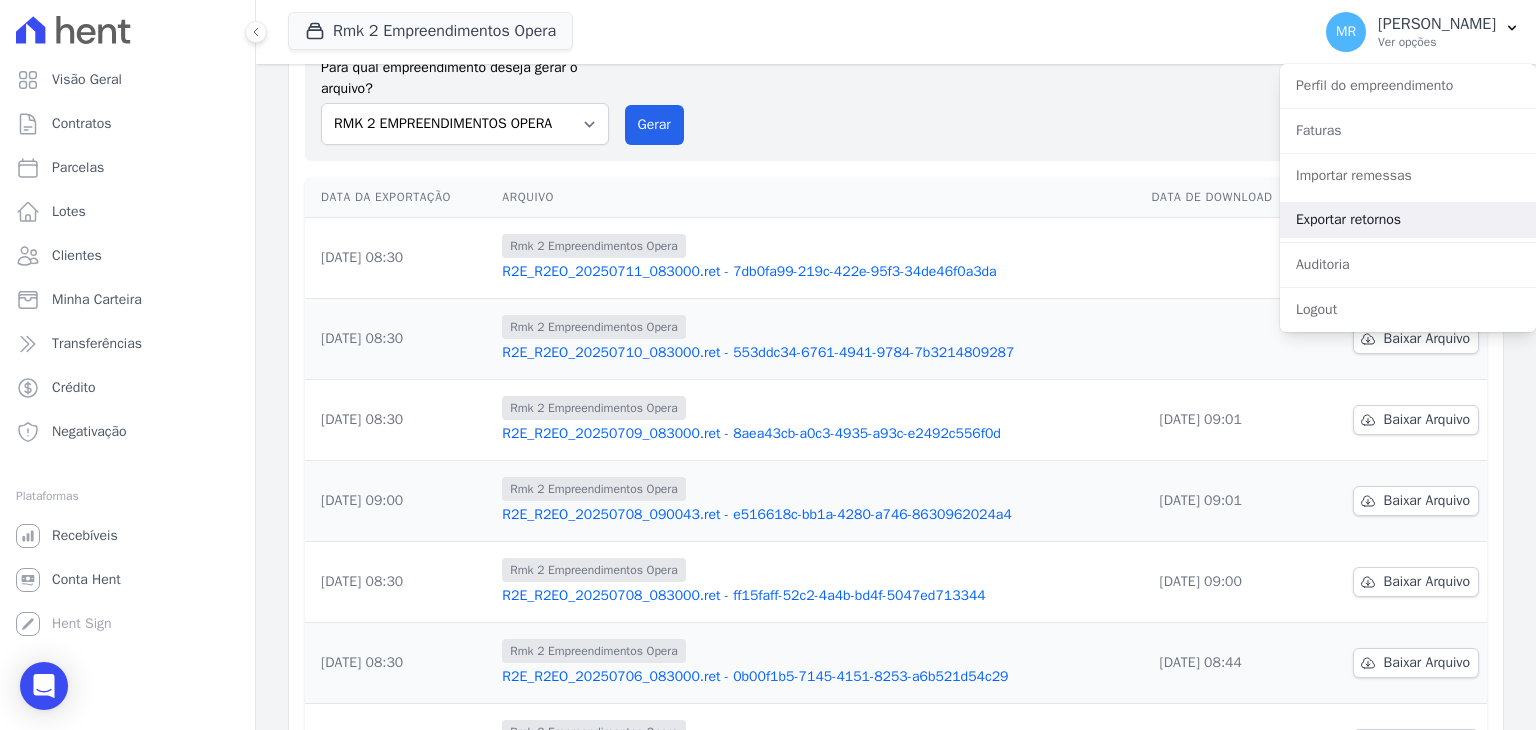 click on "Exportar retornos" at bounding box center [1408, 220] 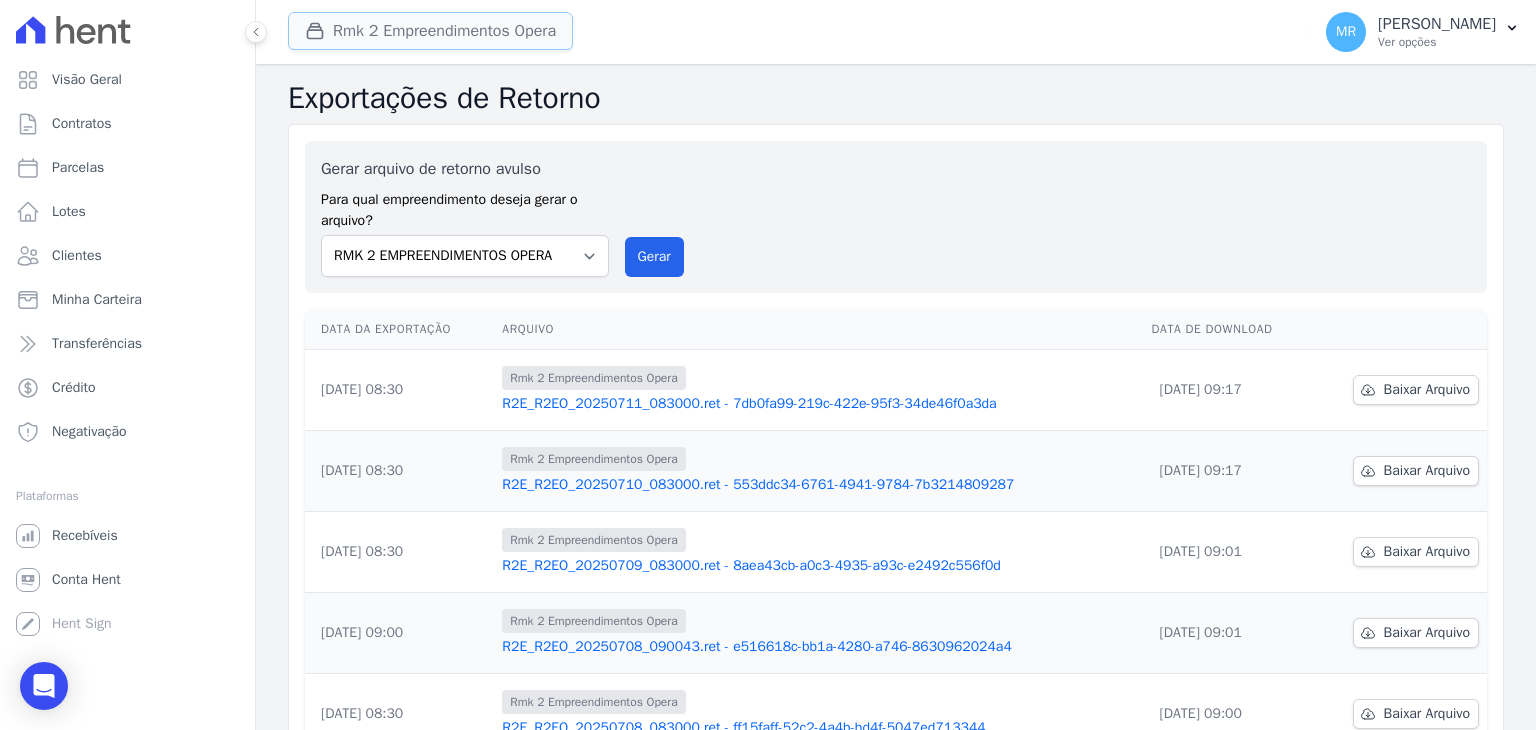click on "Rmk 2 Empreendimentos Opera" at bounding box center [430, 31] 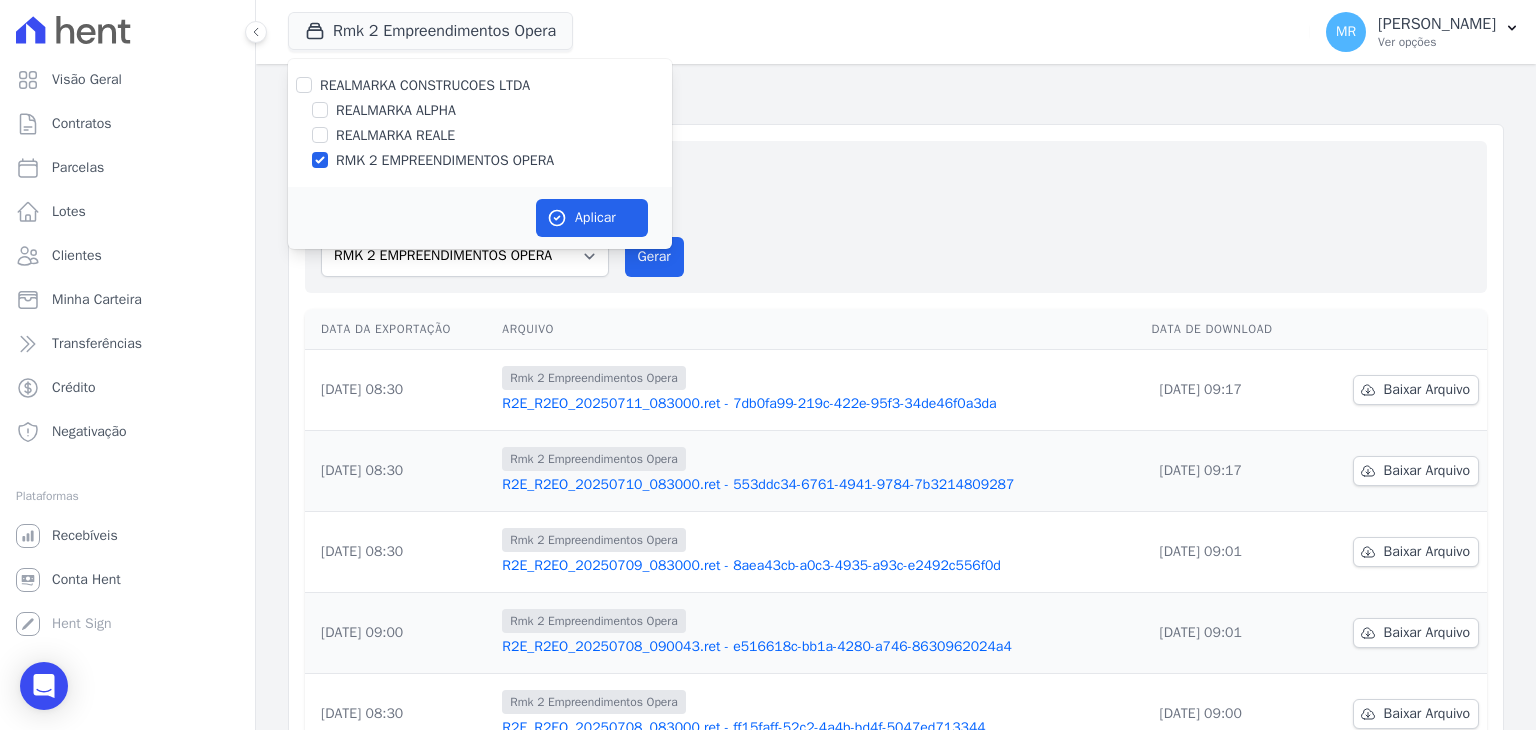 click on "REALMARKA REALE" at bounding box center [480, 135] 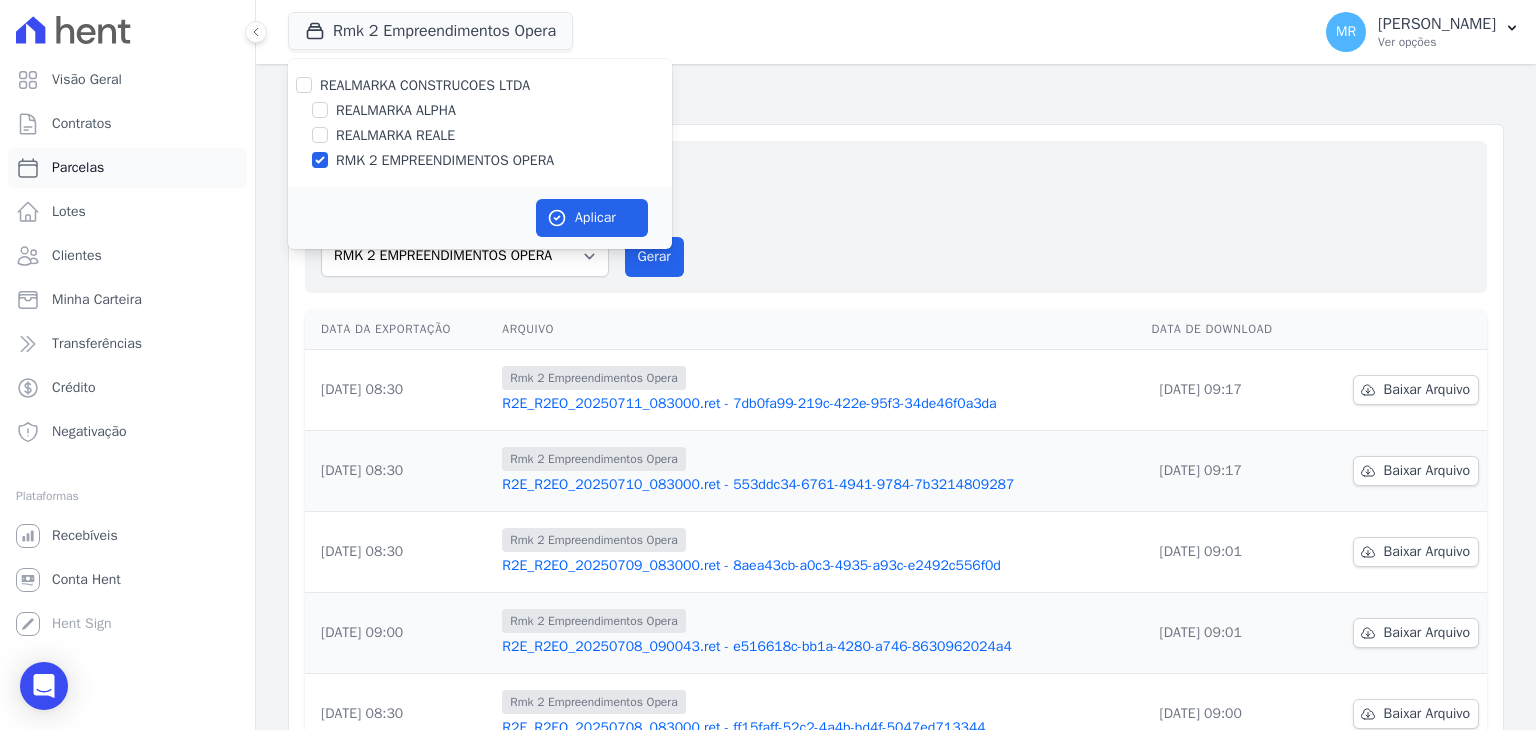 click on "Parcelas" at bounding box center [127, 168] 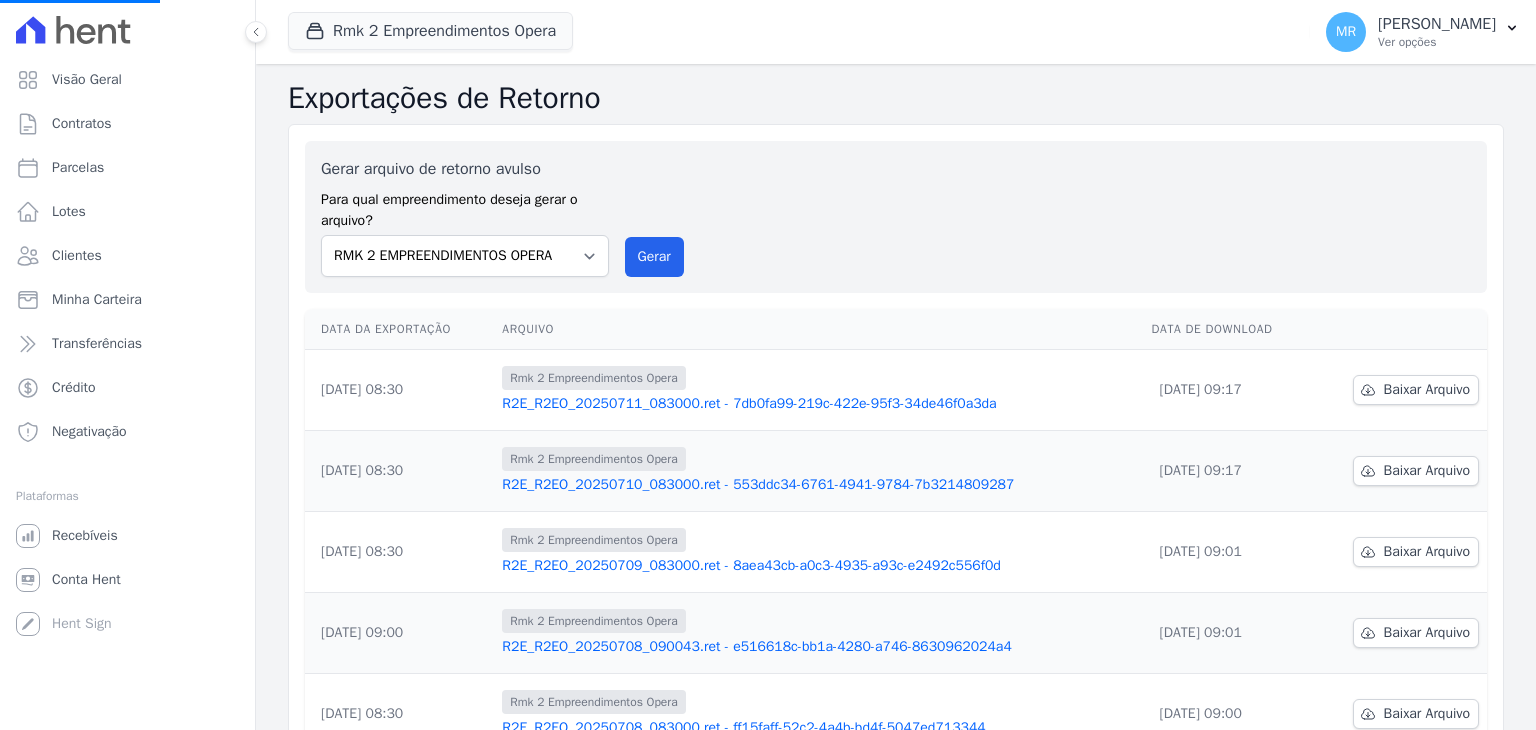 select 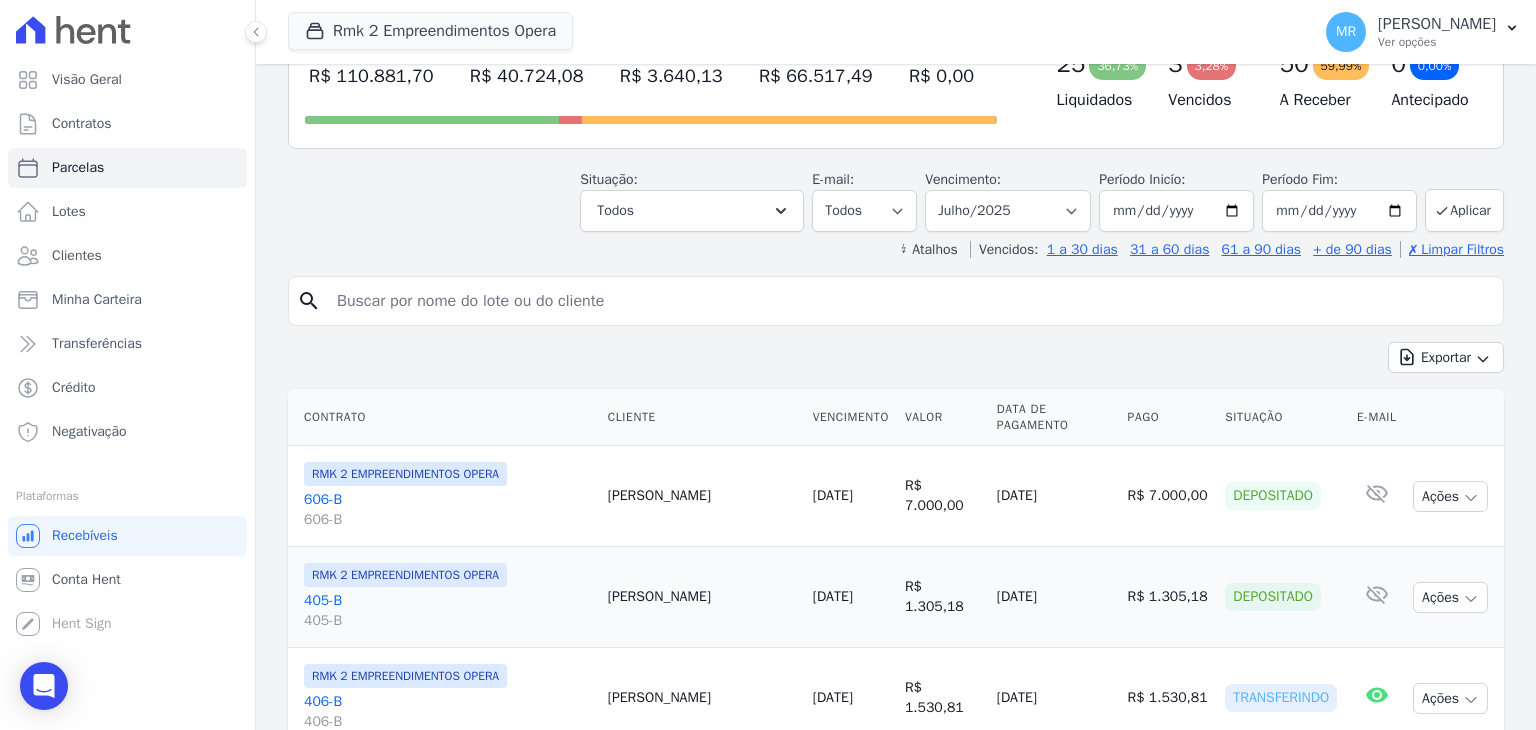 scroll, scrollTop: 200, scrollLeft: 0, axis: vertical 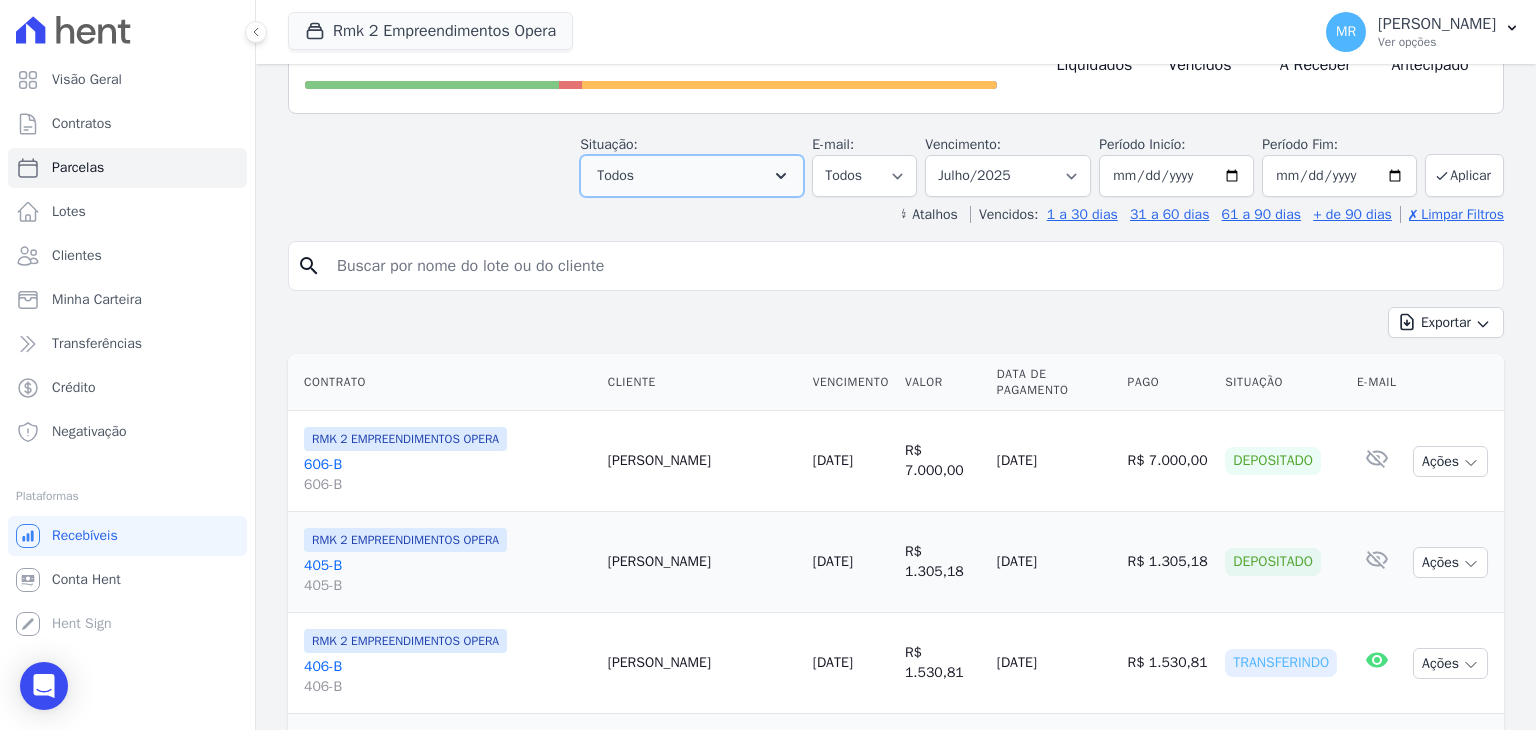 click on "Todos" at bounding box center [692, 176] 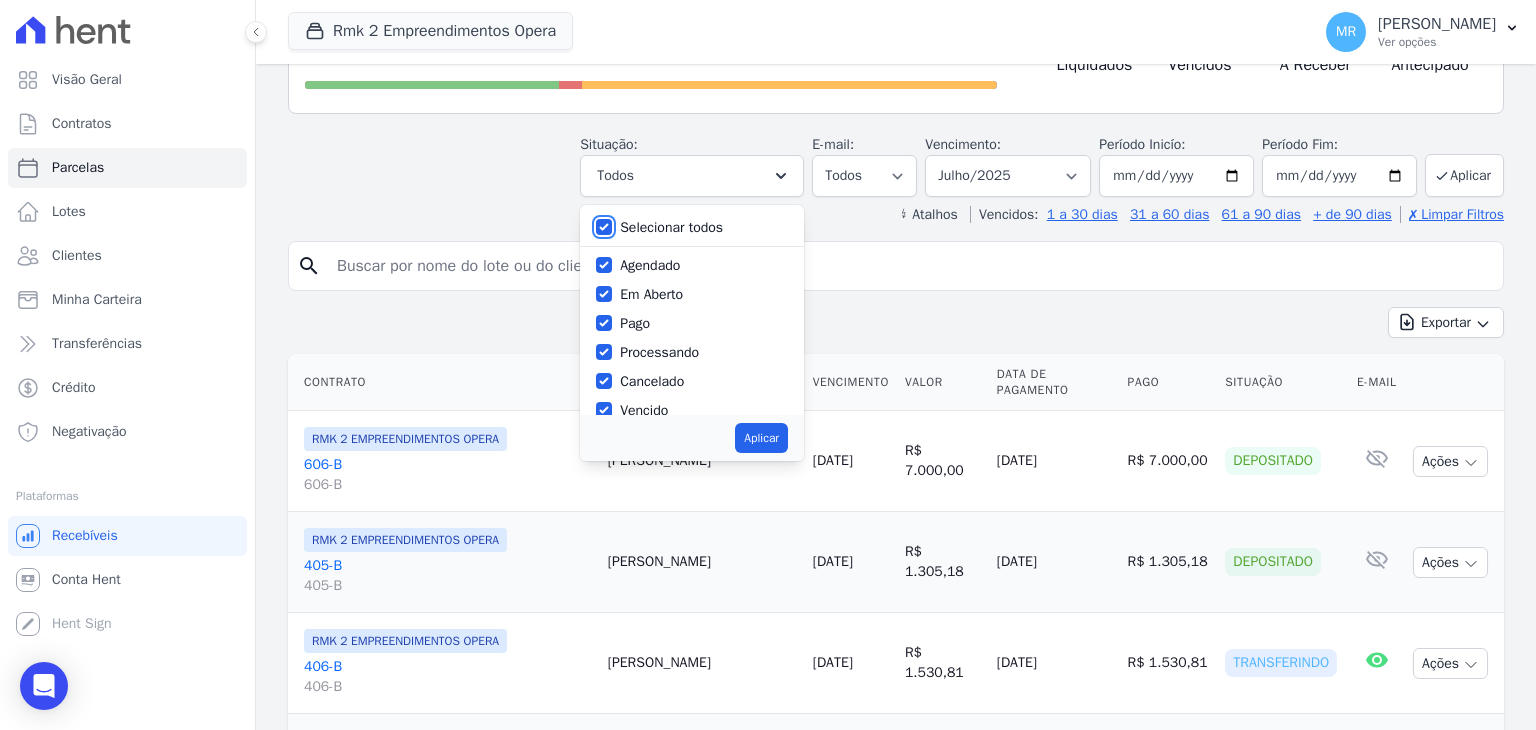 click on "Selecionar todos" at bounding box center [604, 227] 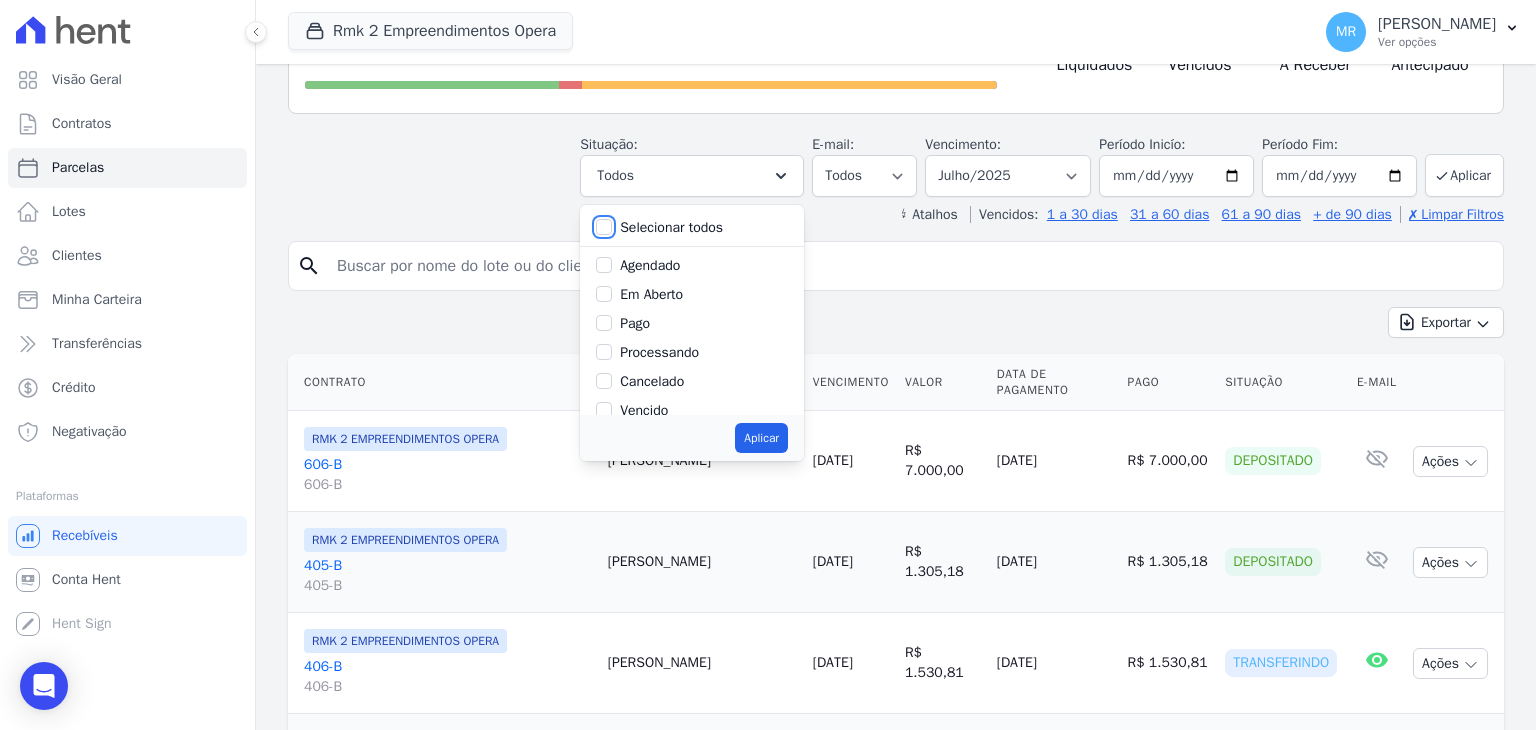 checkbox on "false" 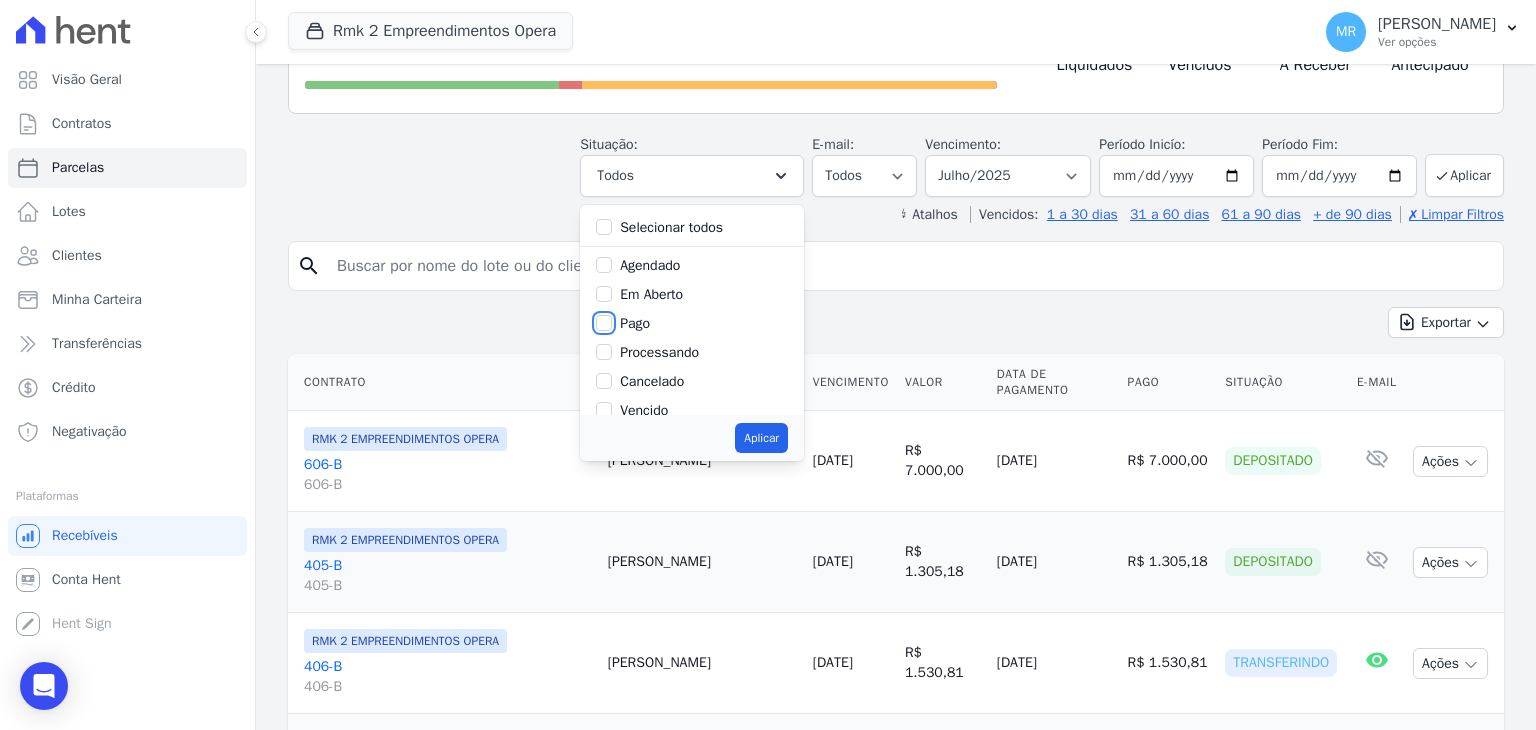 click on "Pago" at bounding box center [604, 323] 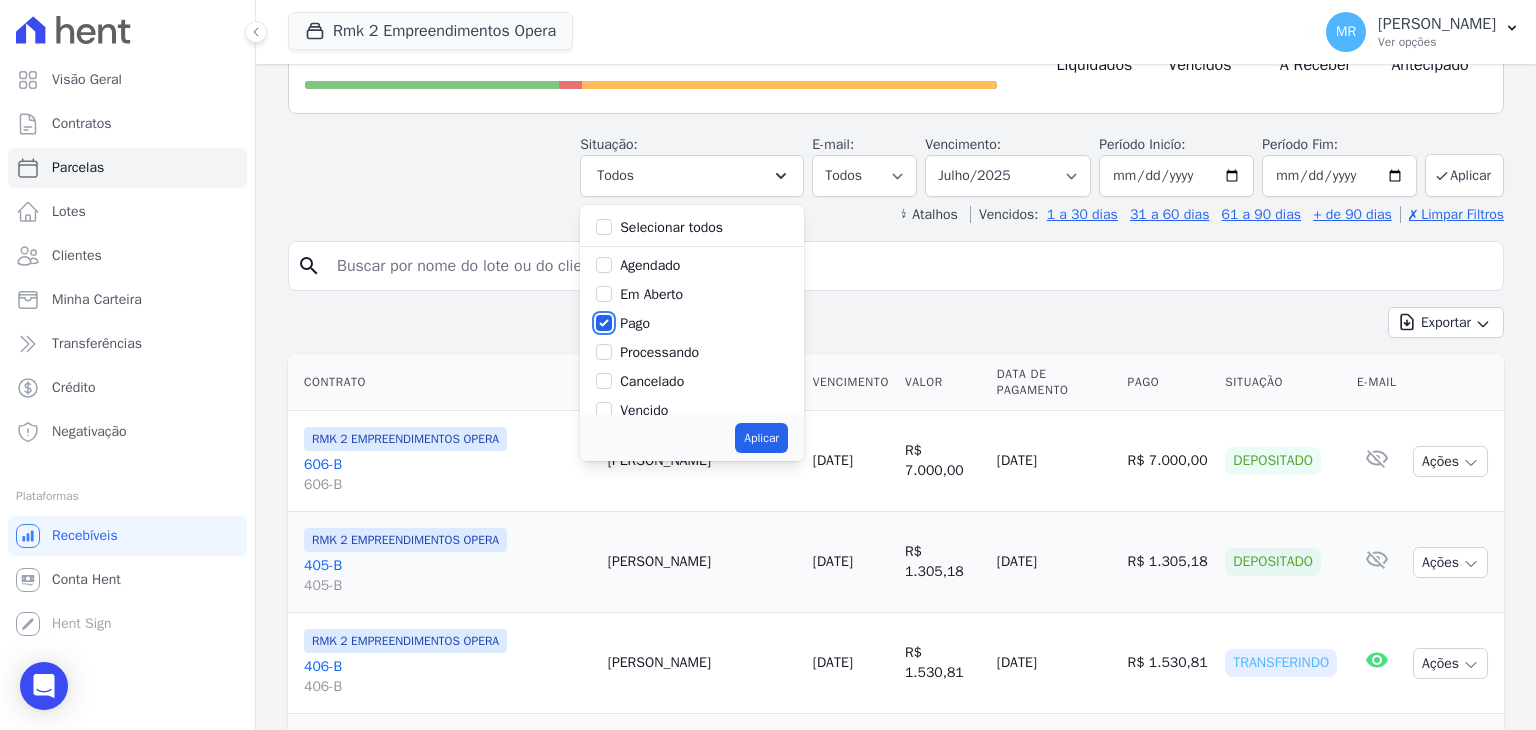 scroll, scrollTop: 100, scrollLeft: 0, axis: vertical 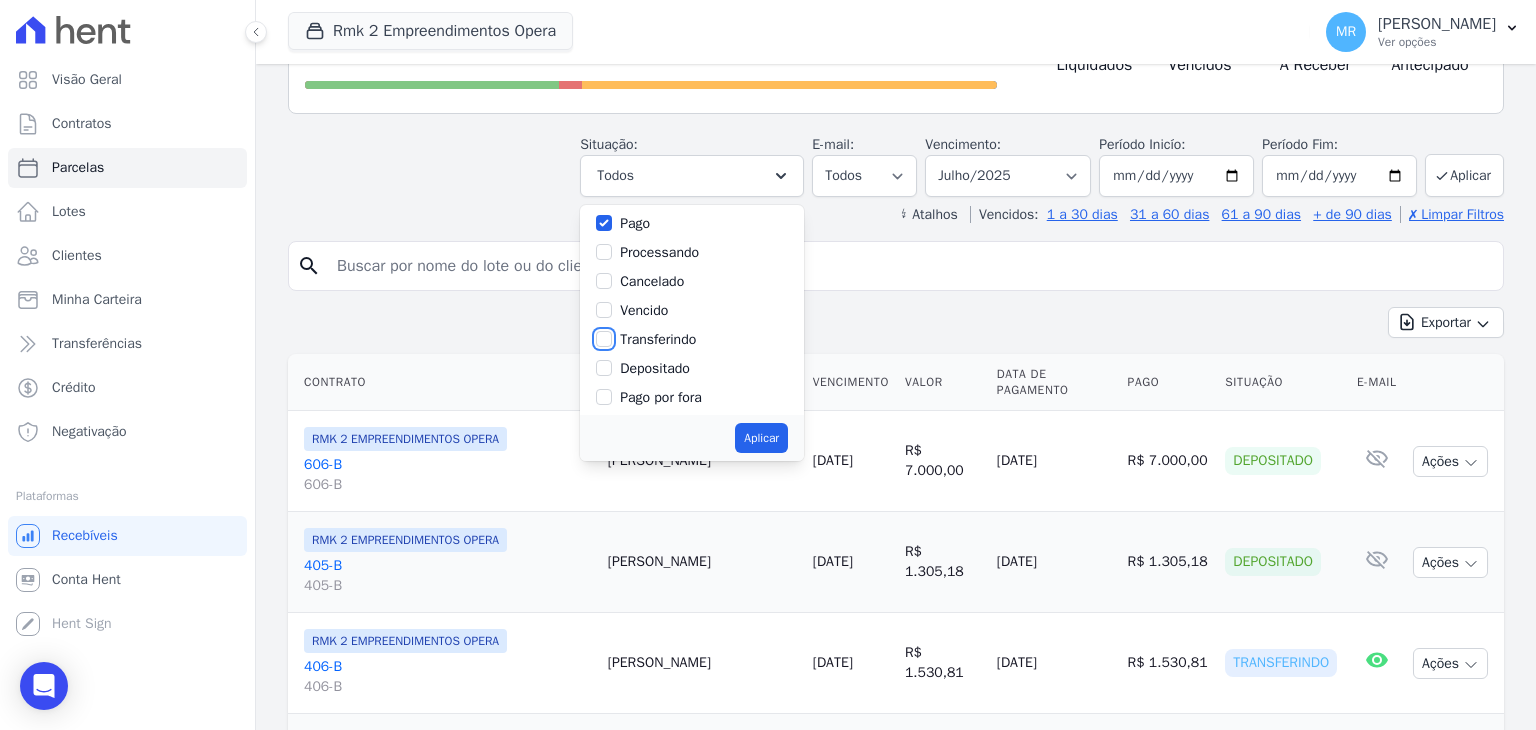 click on "Transferindo" at bounding box center [604, 339] 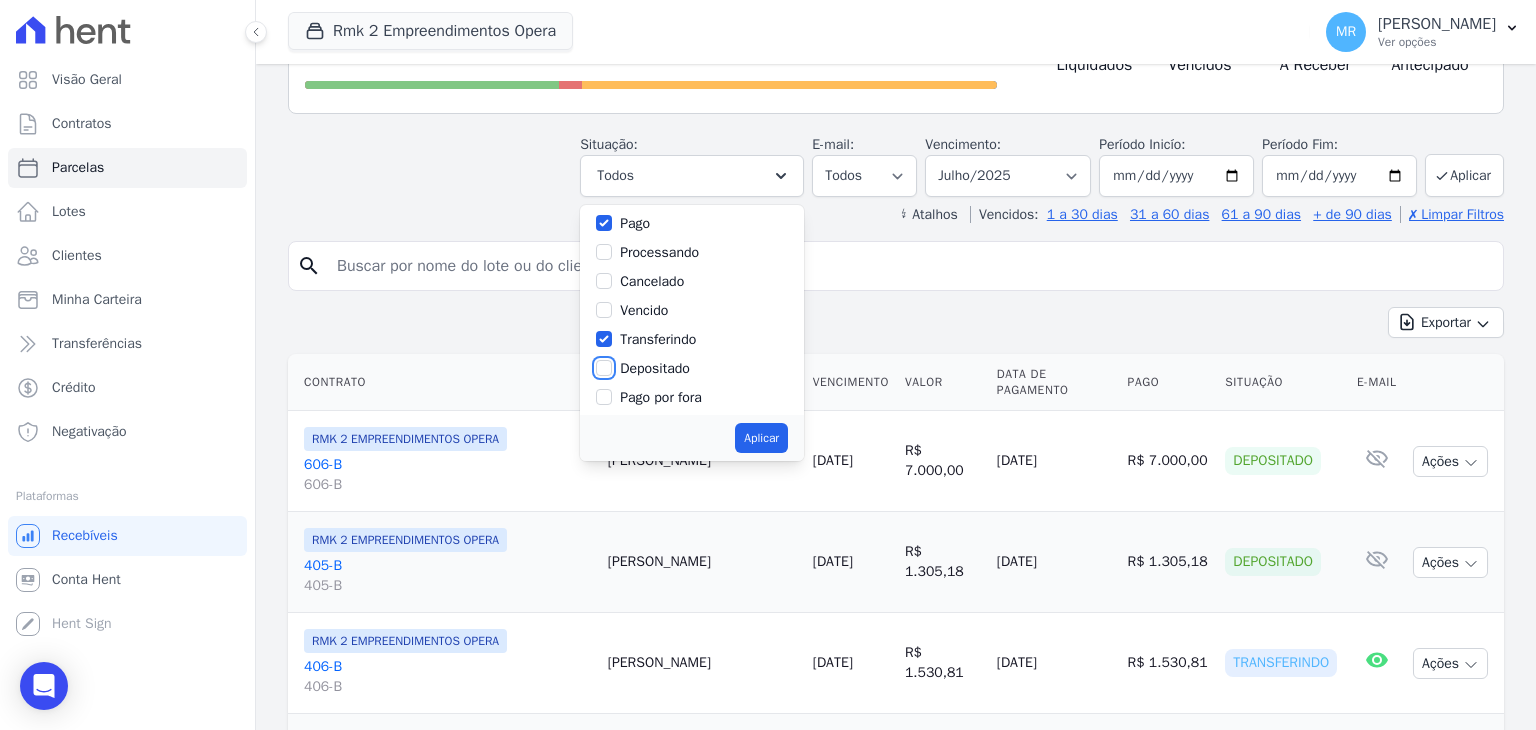 click on "Depositado" at bounding box center [604, 368] 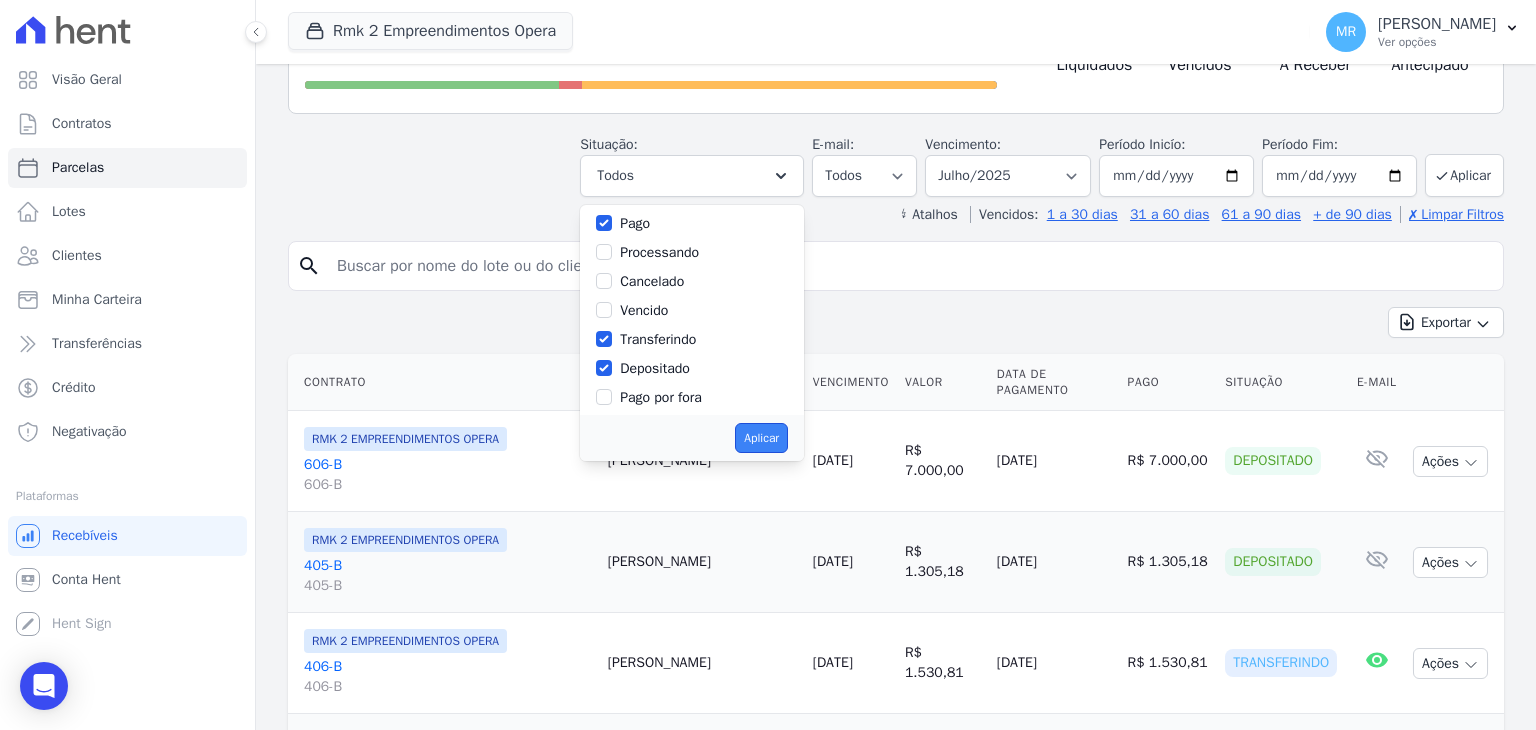 click on "Aplicar" at bounding box center [761, 438] 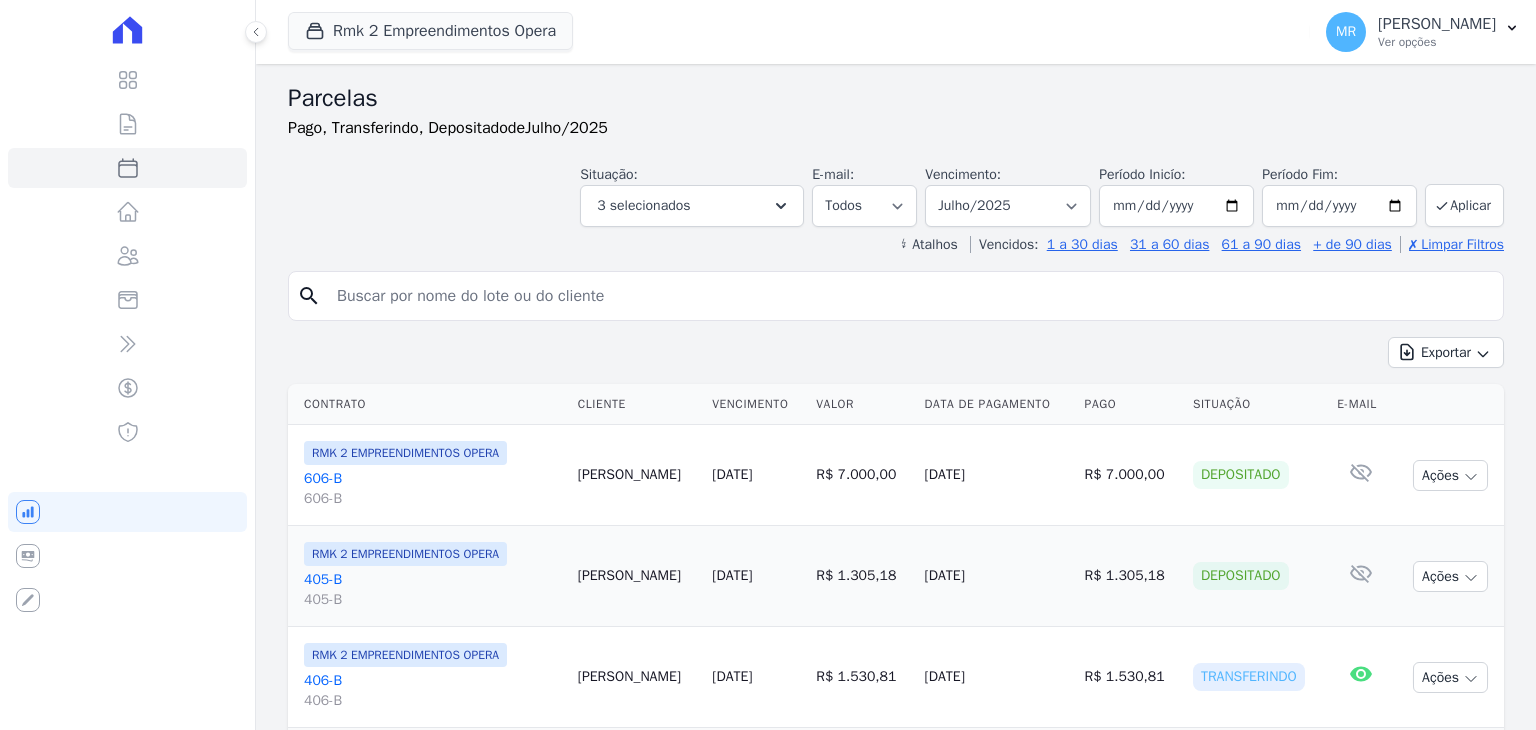 select 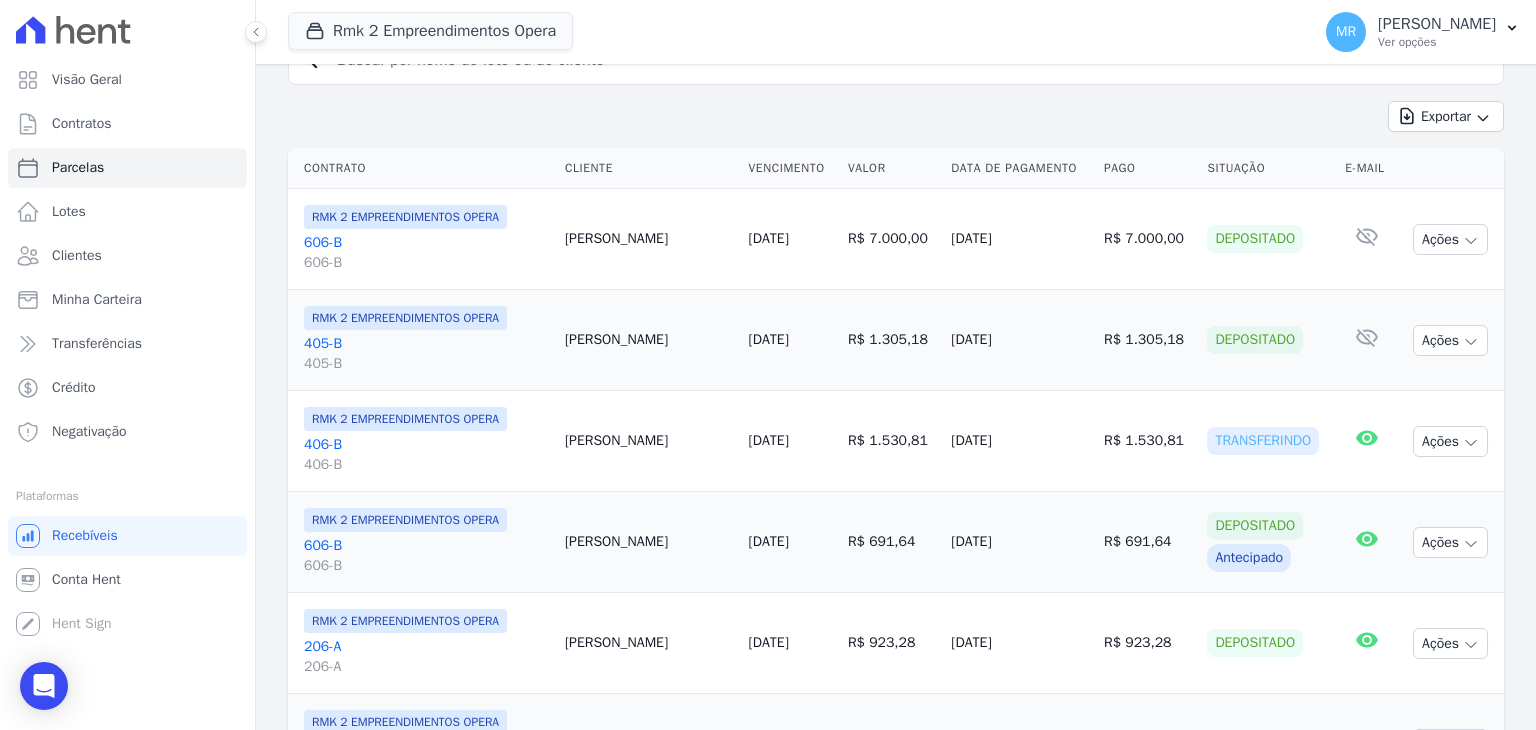 scroll, scrollTop: 300, scrollLeft: 0, axis: vertical 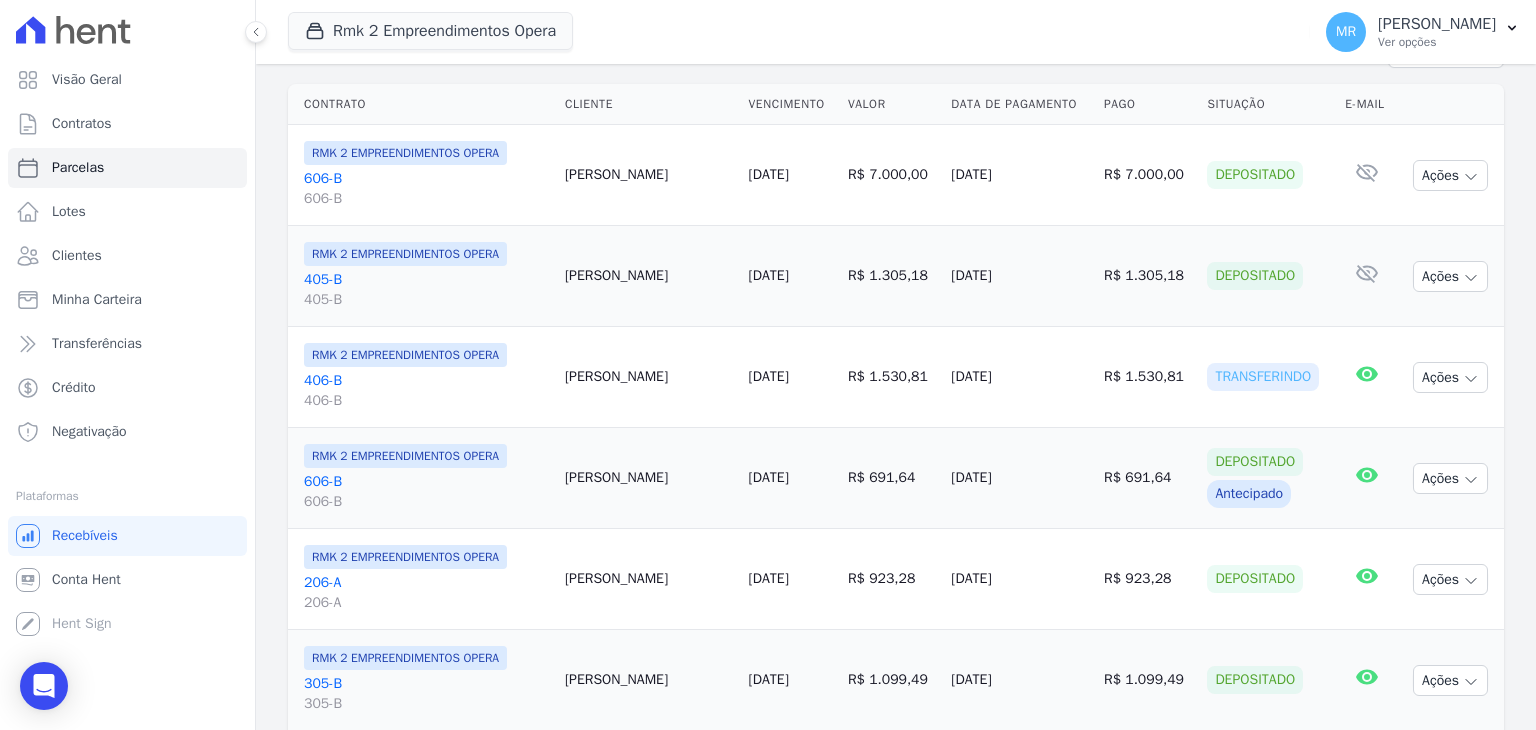 drag, startPoint x: 626, startPoint y: 393, endPoint x: 1200, endPoint y: 434, distance: 575.4624 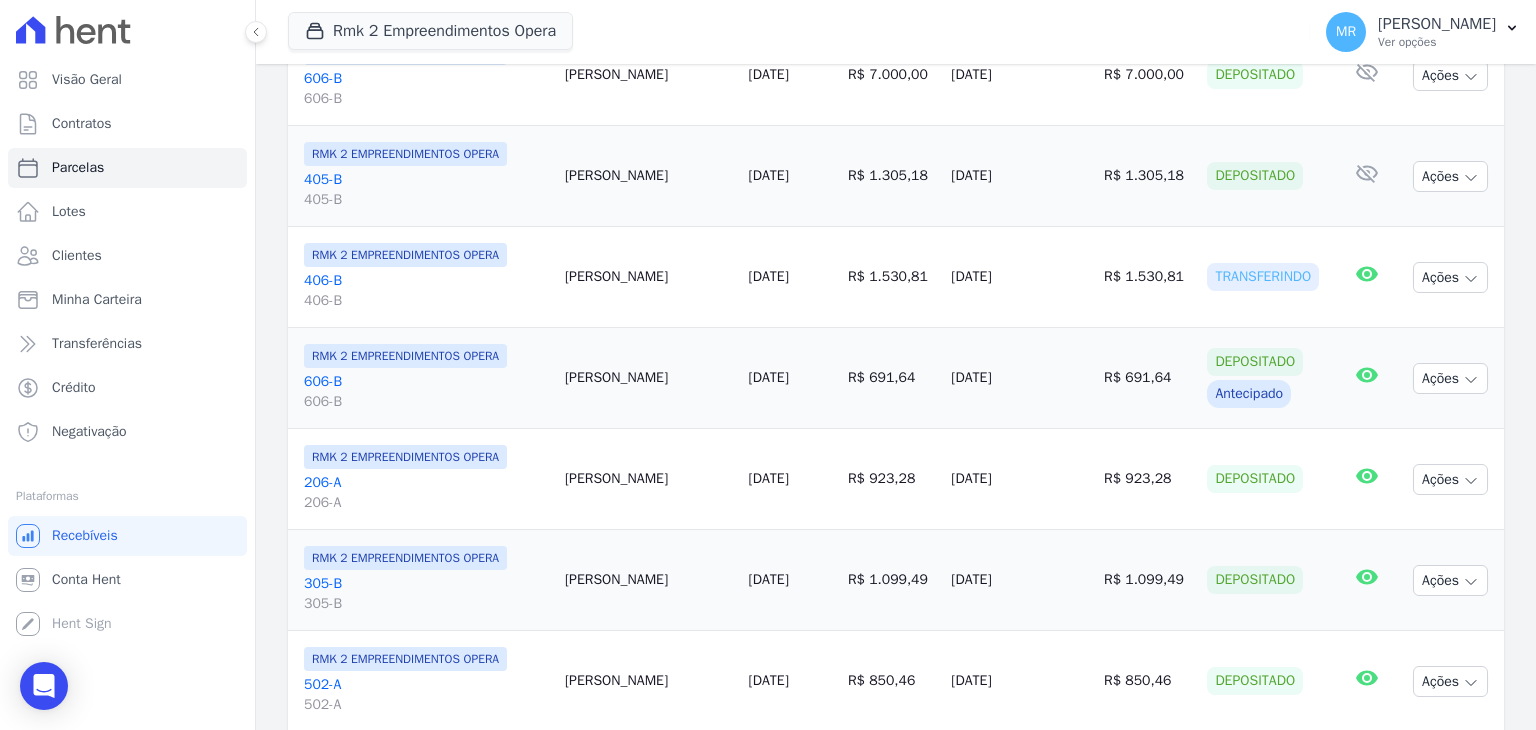 scroll, scrollTop: 500, scrollLeft: 0, axis: vertical 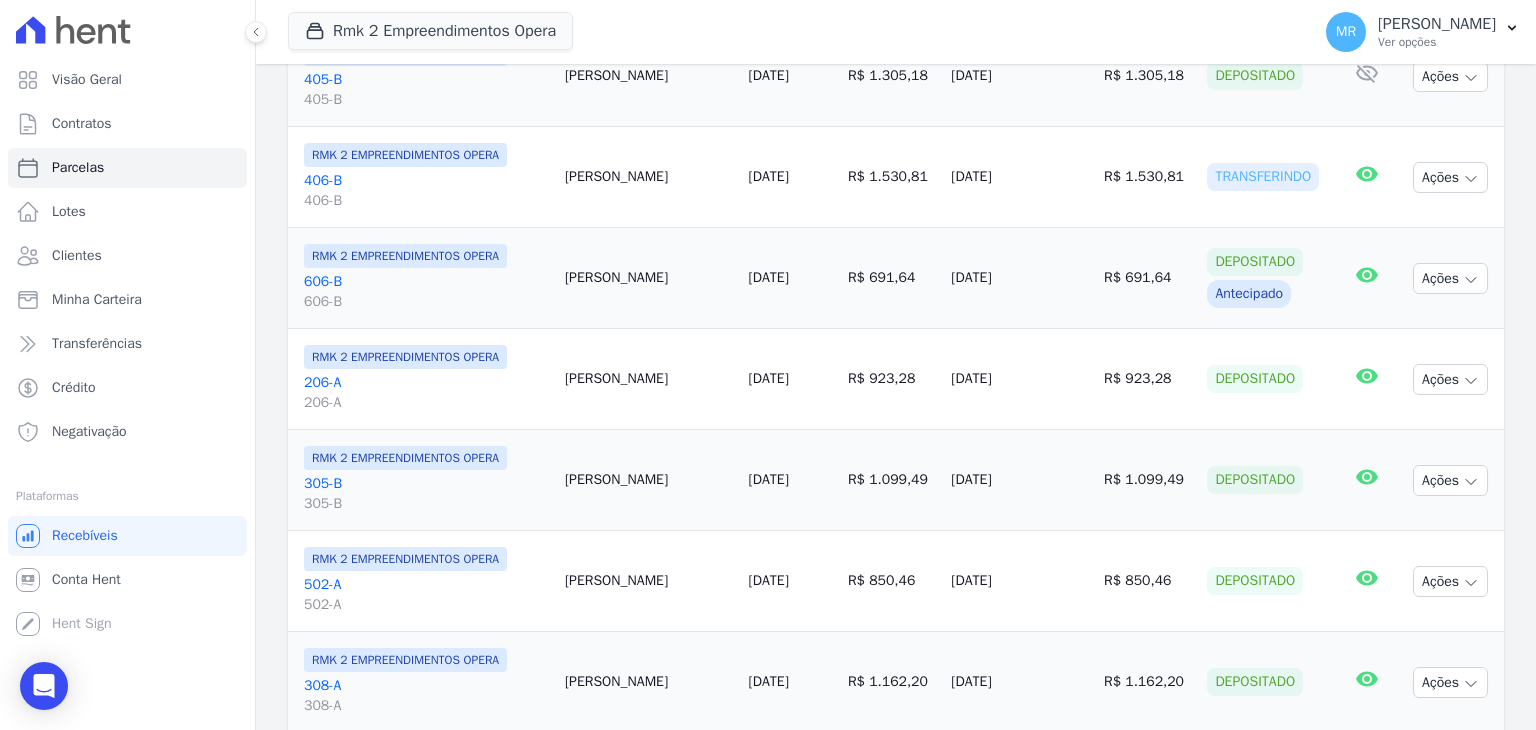 drag, startPoint x: 632, startPoint y: 489, endPoint x: 1174, endPoint y: 525, distance: 543.1943 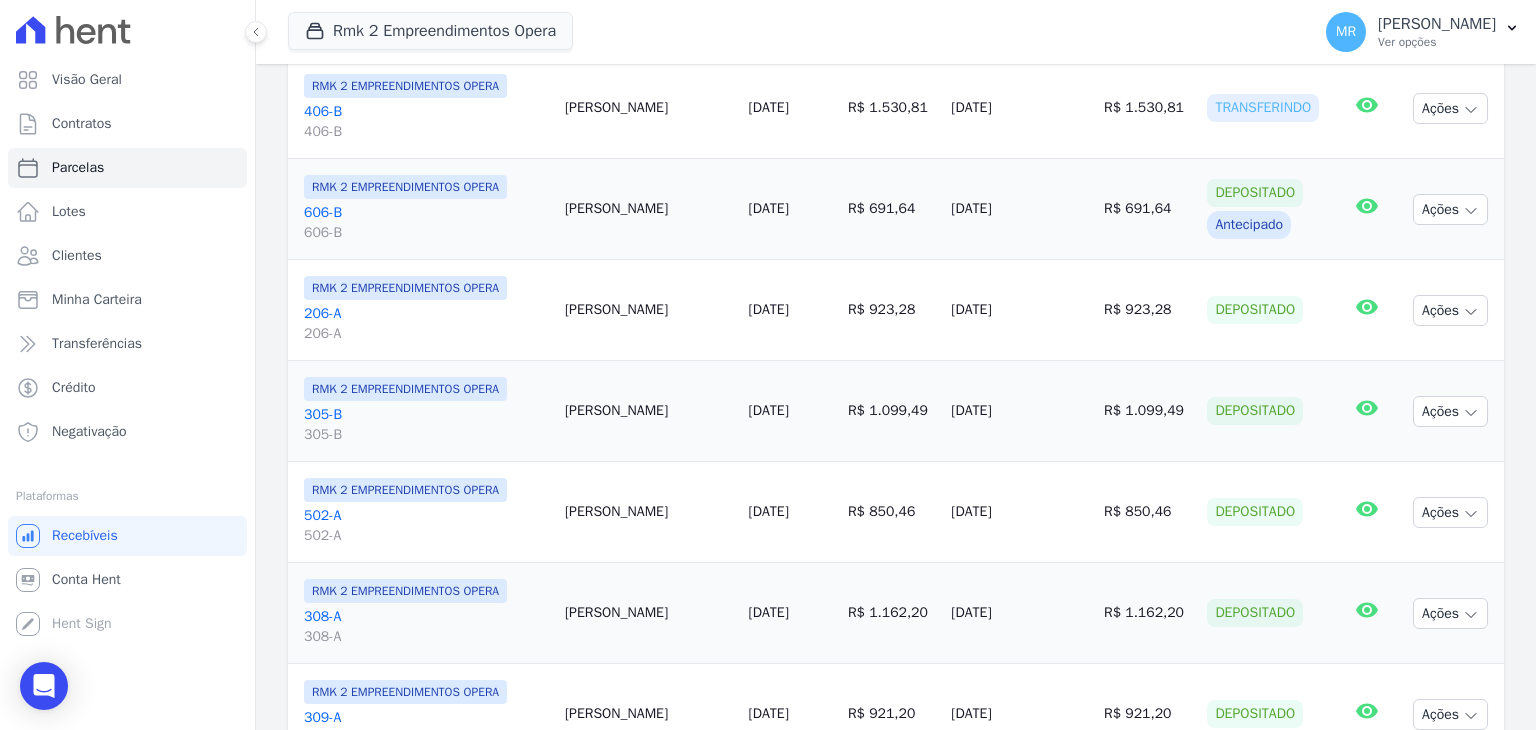 scroll, scrollTop: 600, scrollLeft: 0, axis: vertical 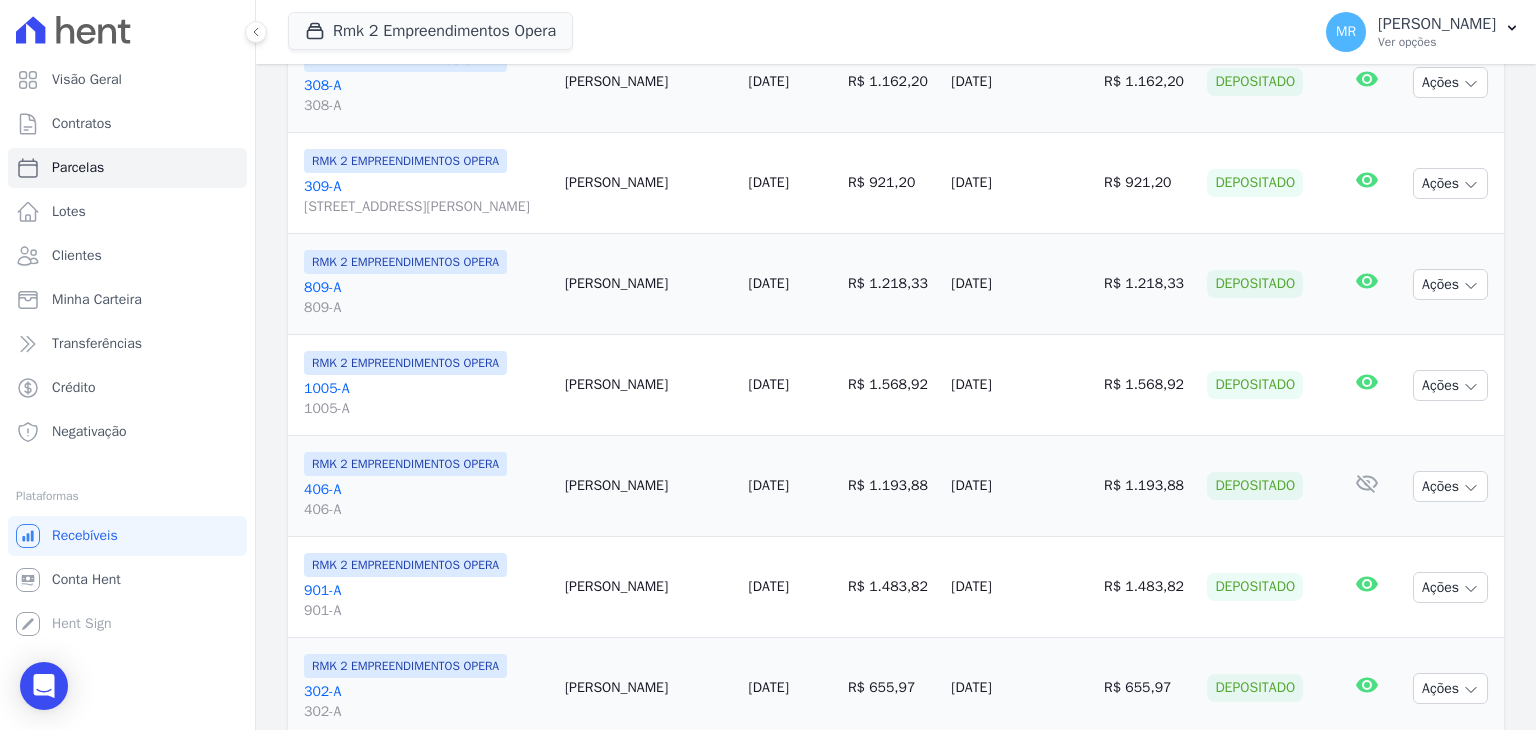 drag, startPoint x: 632, startPoint y: 519, endPoint x: 1189, endPoint y: 517, distance: 557.0036 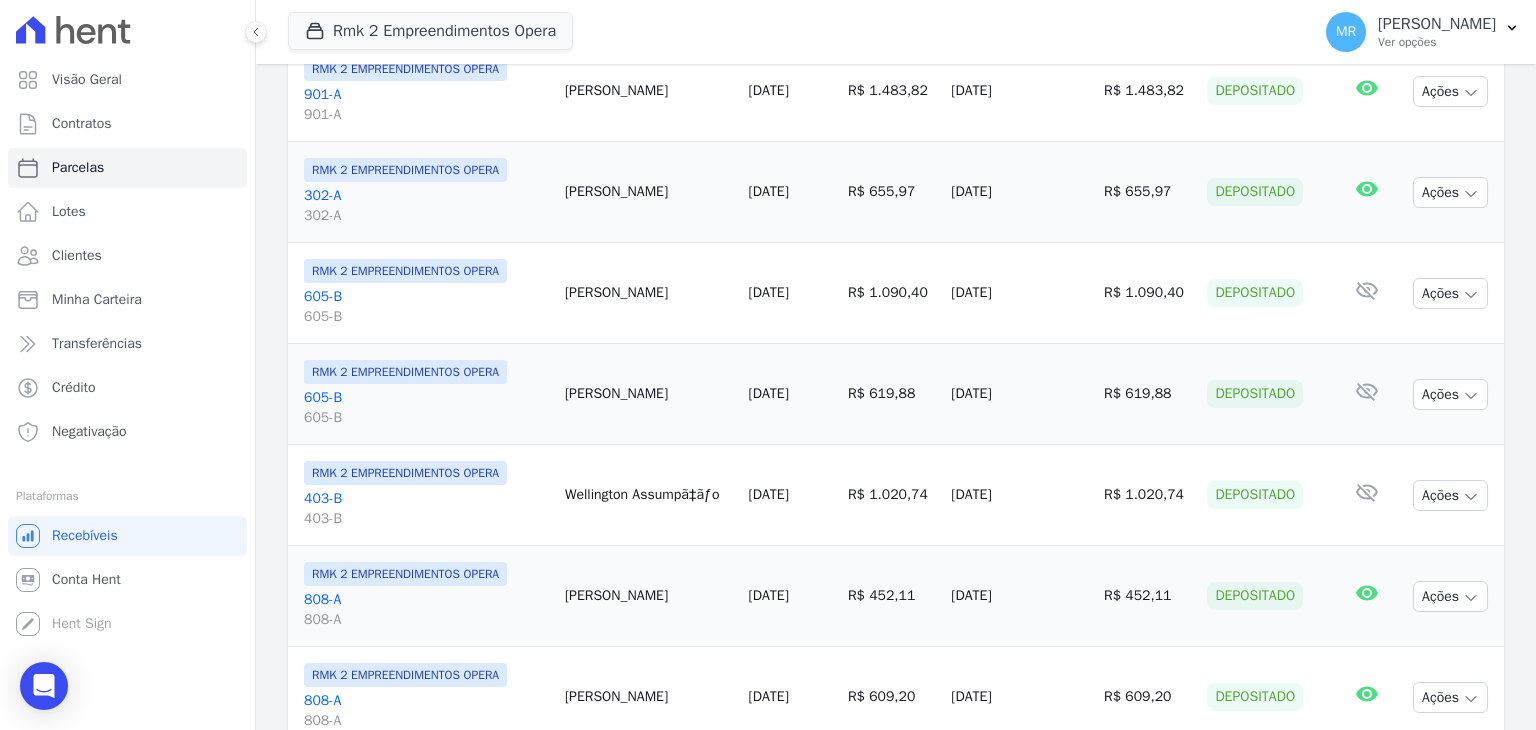 scroll, scrollTop: 1600, scrollLeft: 0, axis: vertical 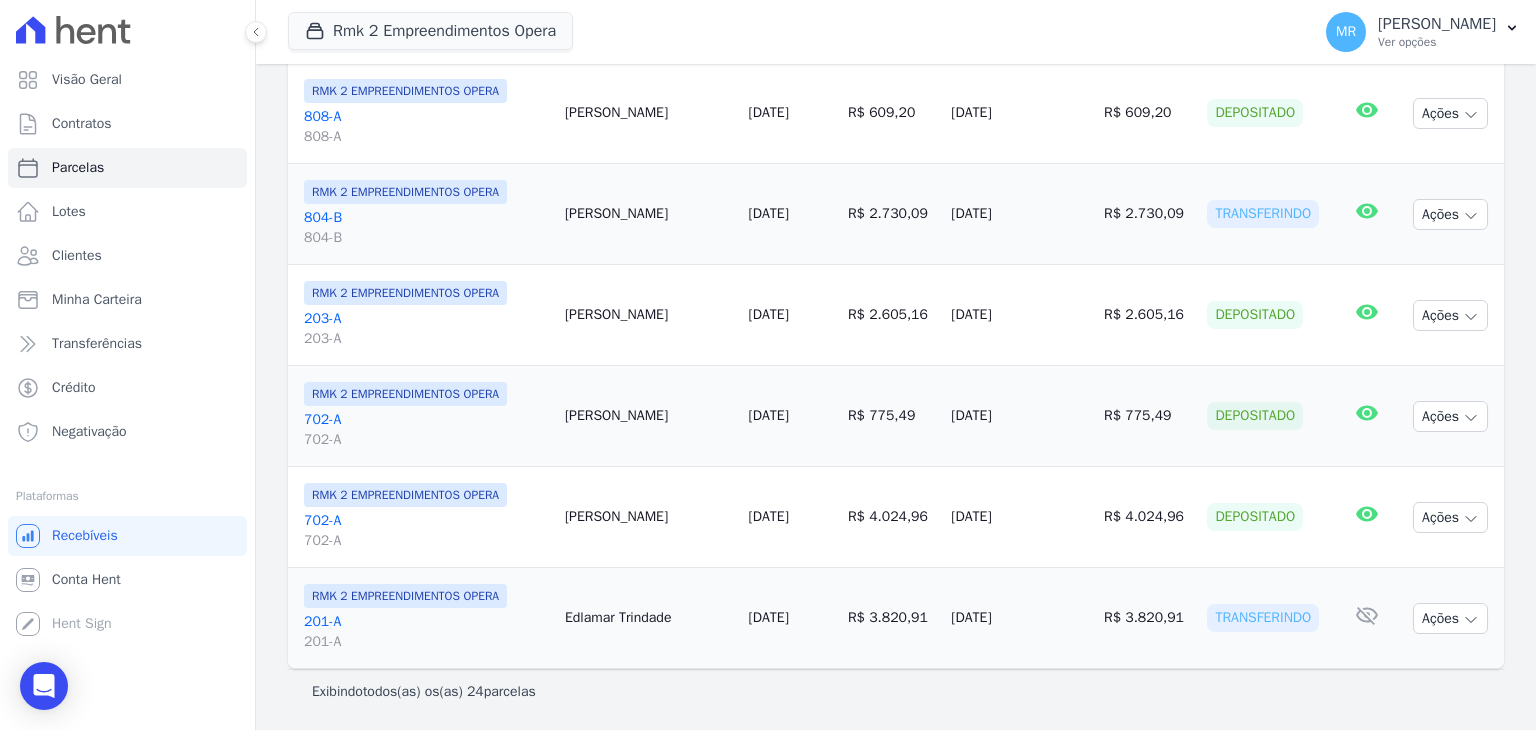 click on "11/07/2025" at bounding box center [790, 618] 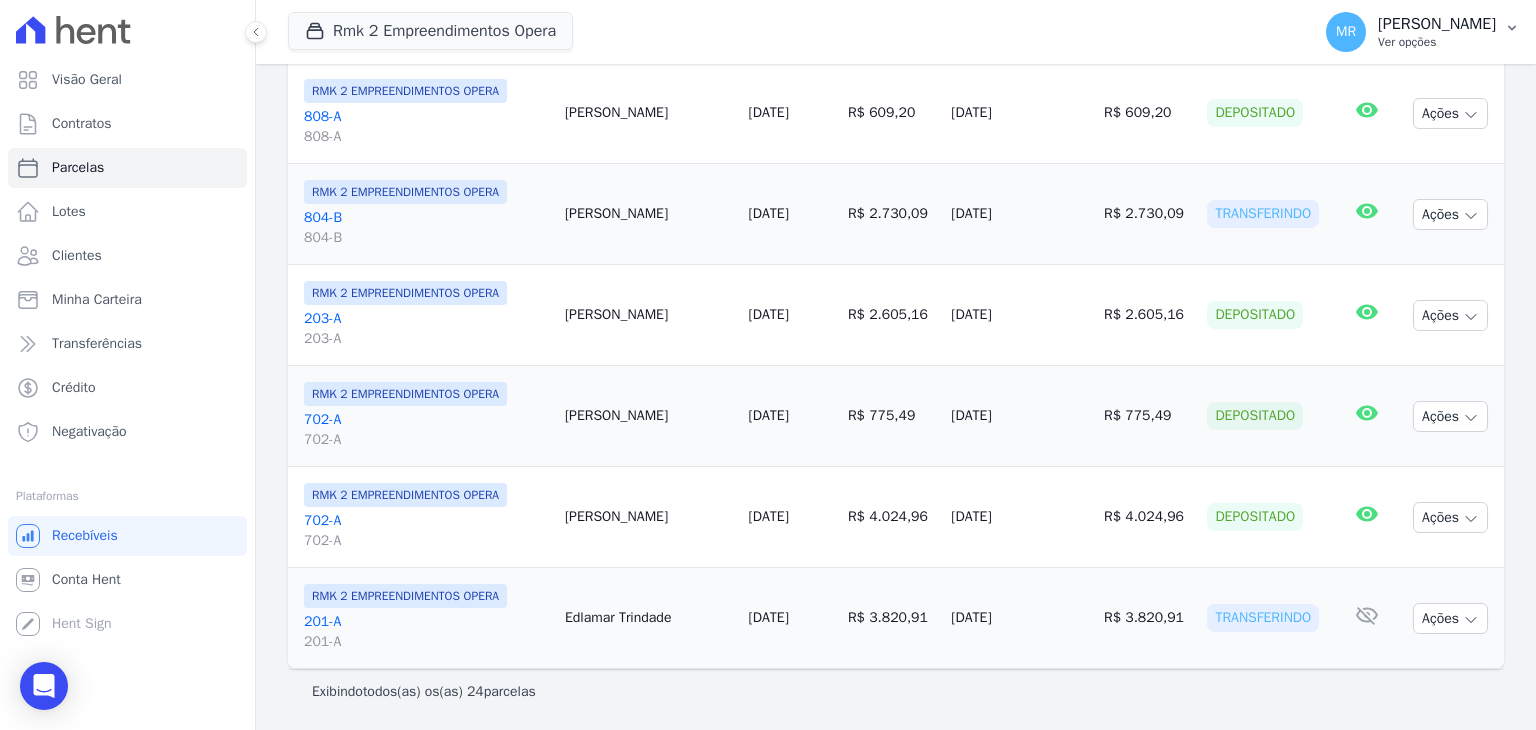 click on "[PERSON_NAME]" at bounding box center (1437, 24) 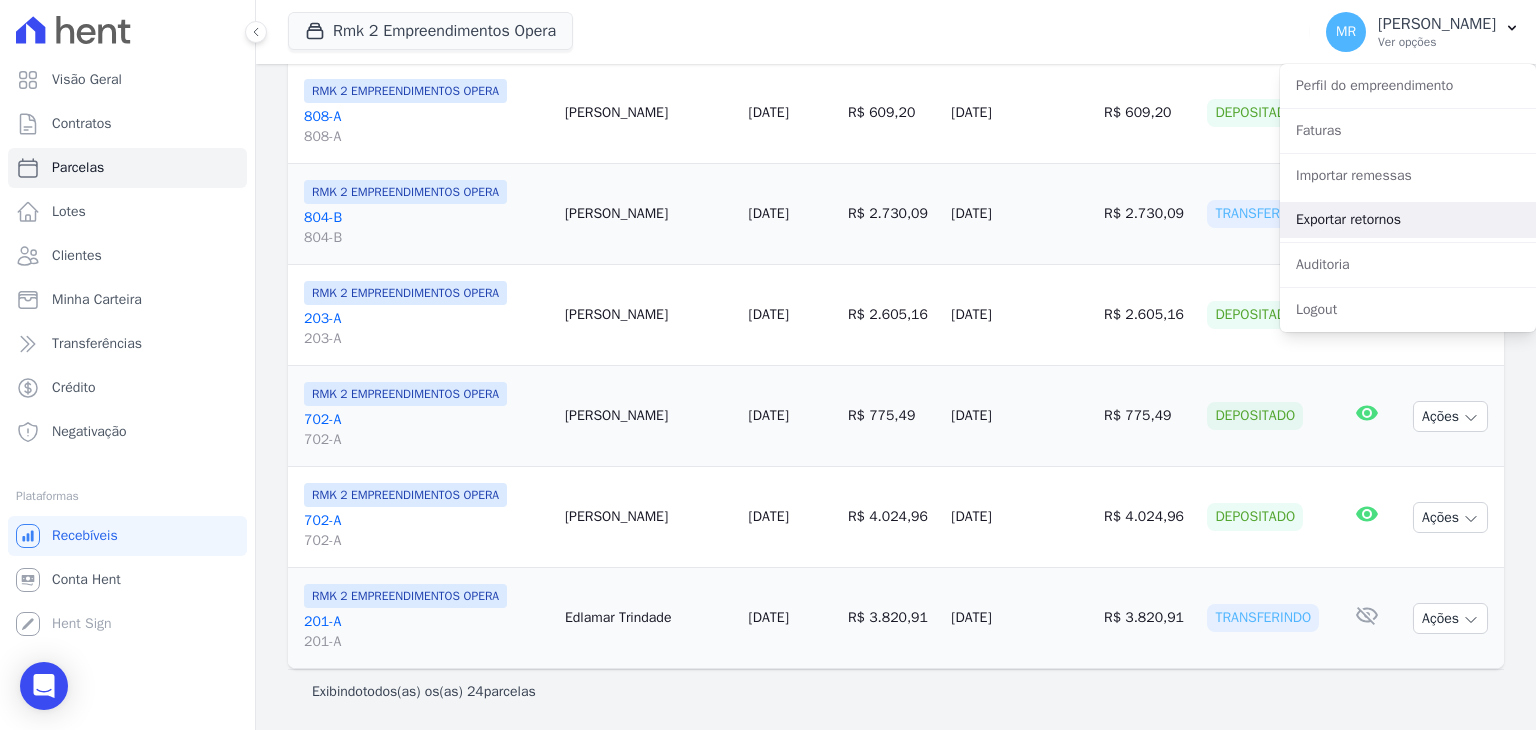 click on "Exportar retornos" at bounding box center [1408, 220] 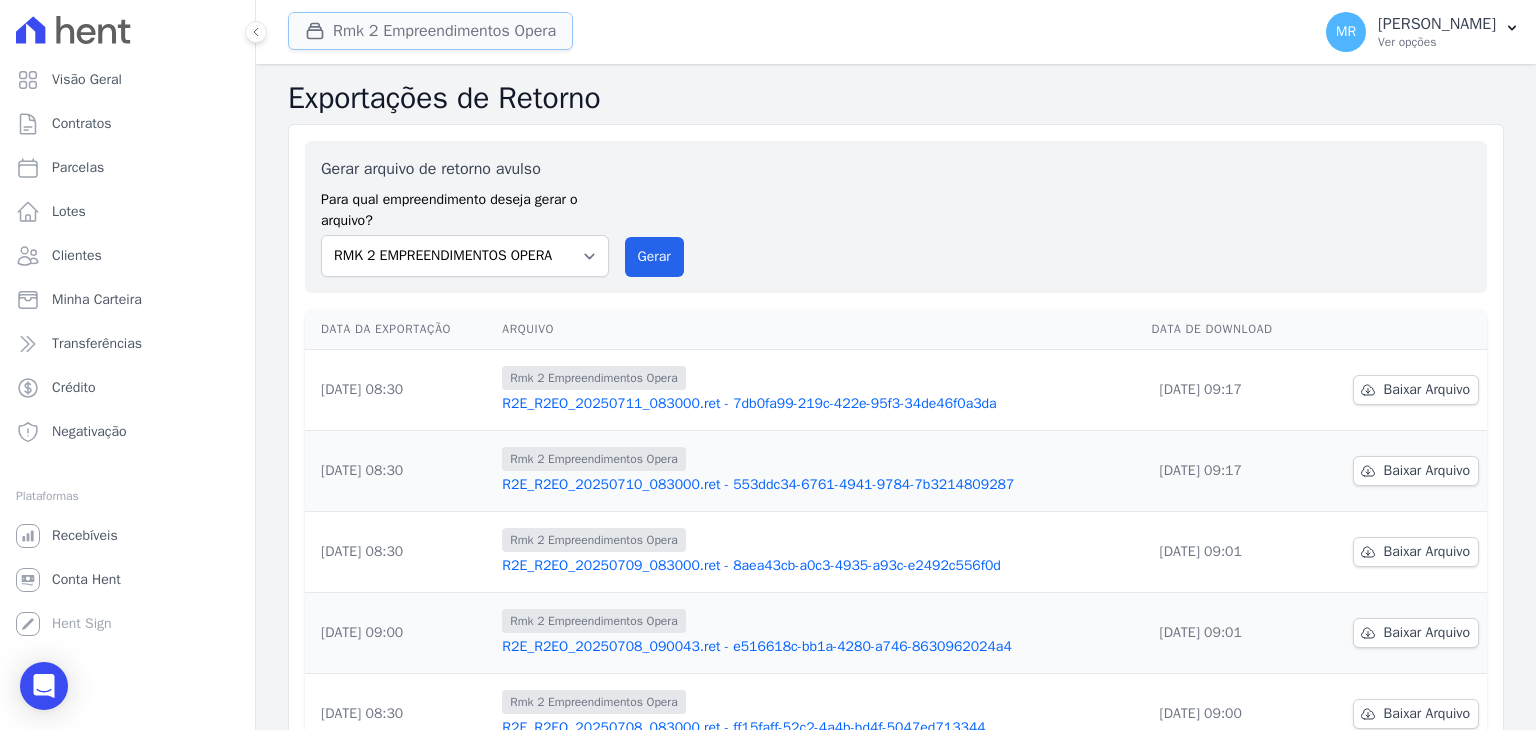 click on "Rmk 2 Empreendimentos Opera" at bounding box center (430, 31) 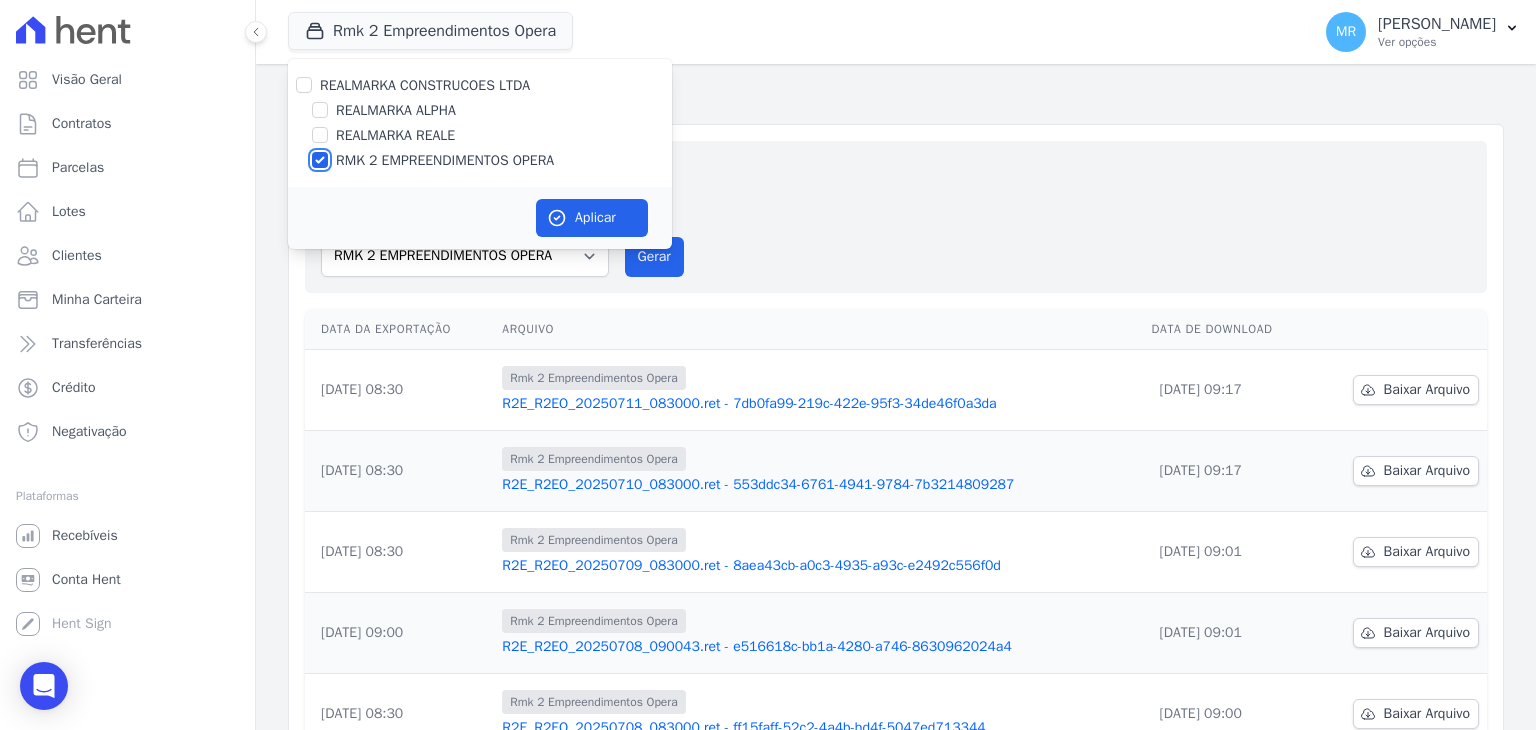 click on "RMK 2 EMPREENDIMENTOS OPERA" at bounding box center [320, 160] 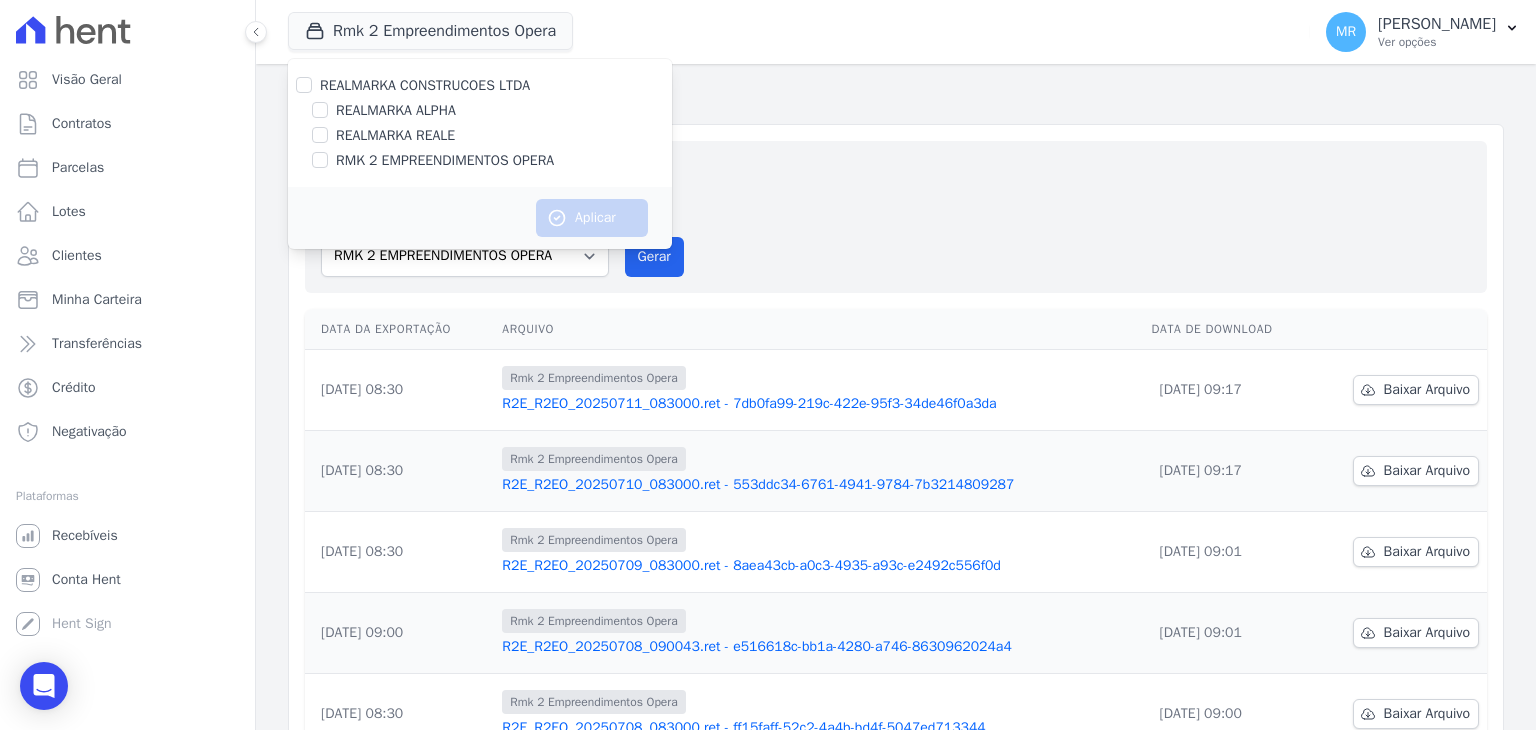 click on "REALMARKA REALE" at bounding box center [480, 135] 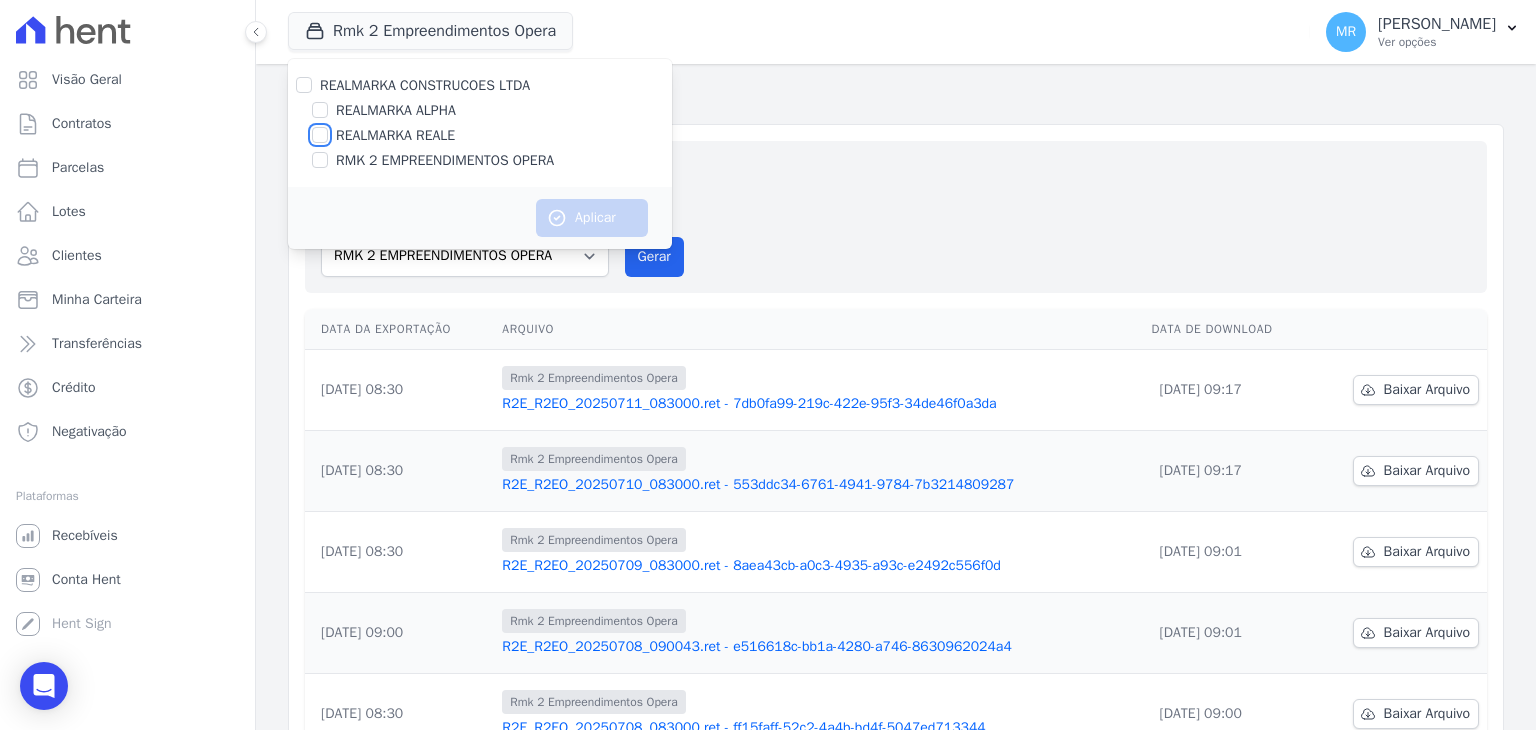 click on "REALMARKA REALE" at bounding box center [320, 135] 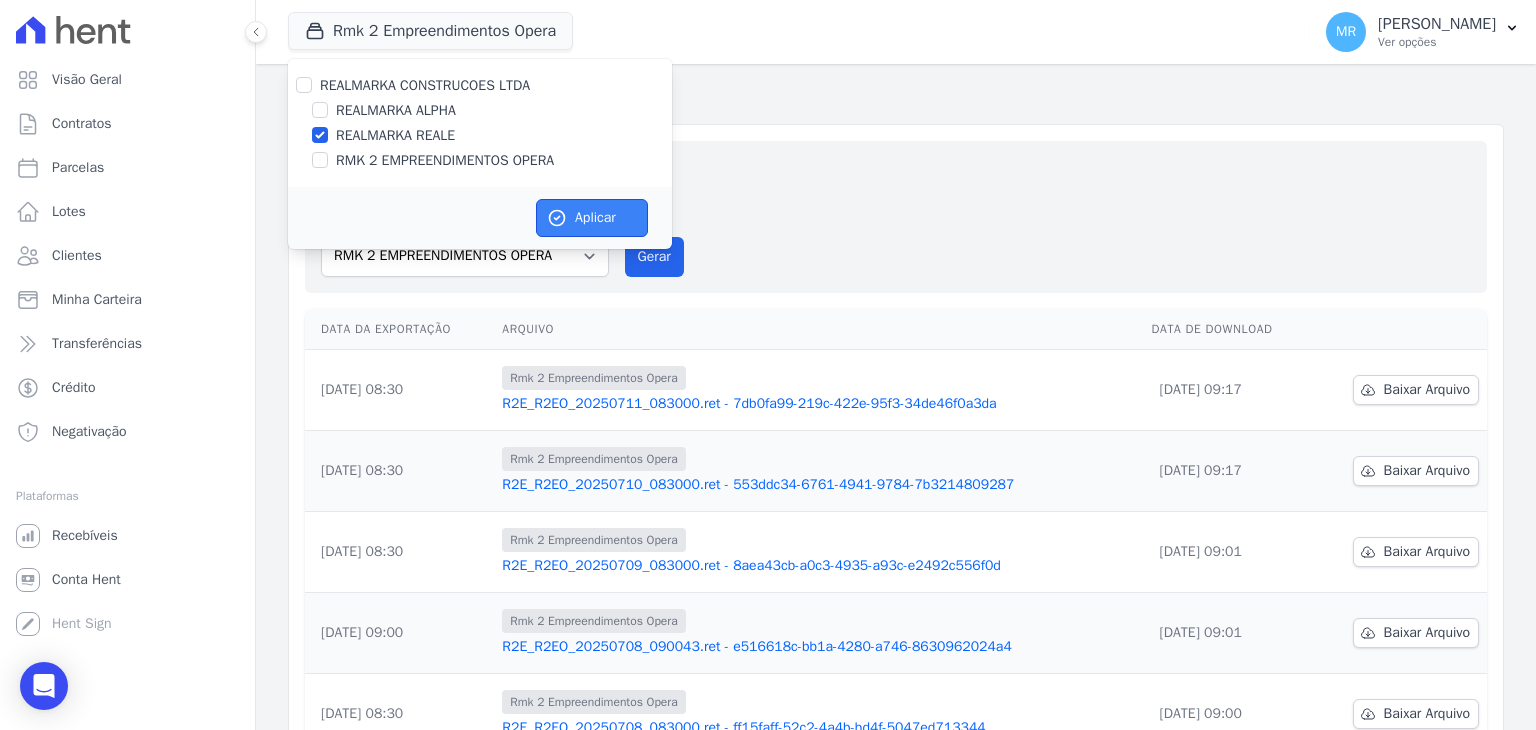 click on "Aplicar" at bounding box center (592, 218) 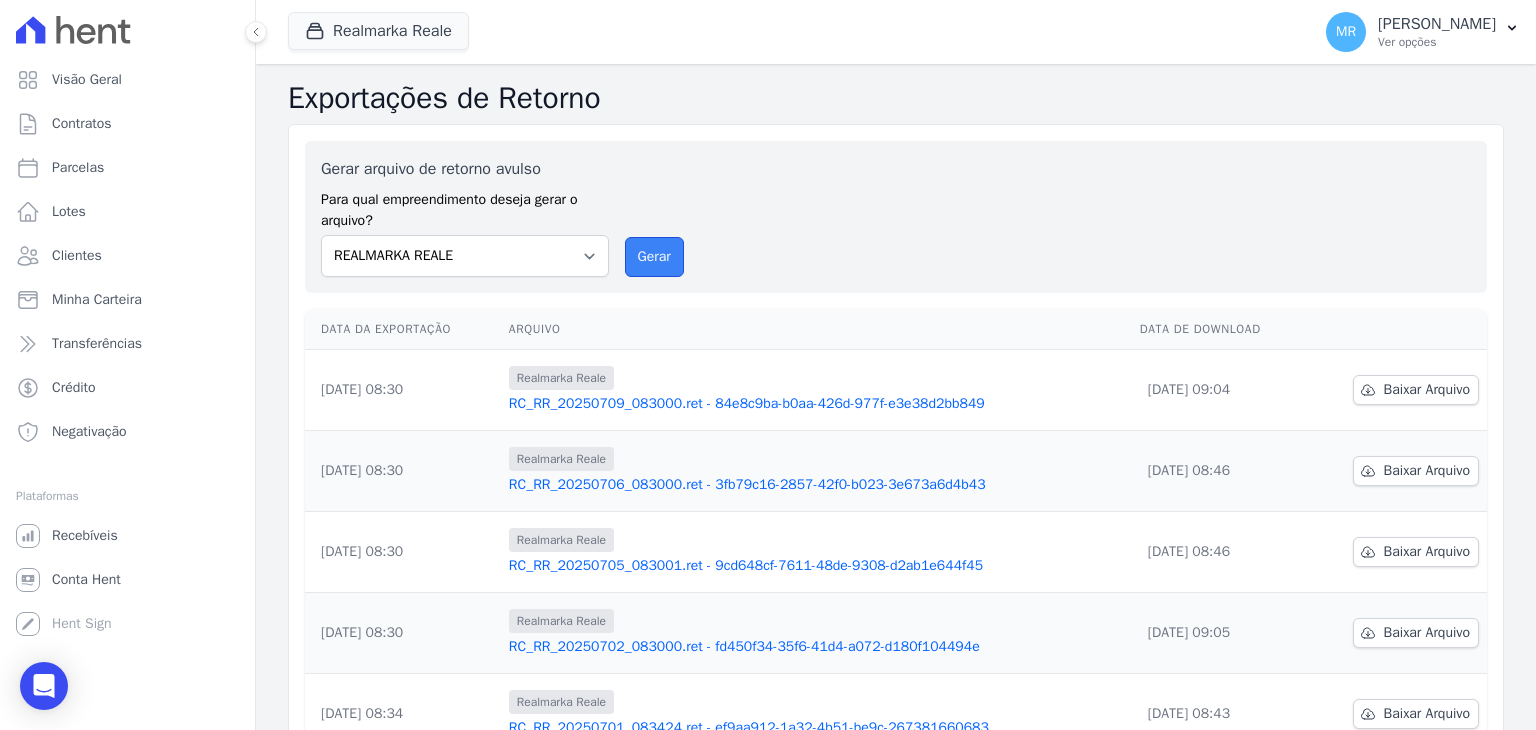 click on "Gerar" at bounding box center (654, 257) 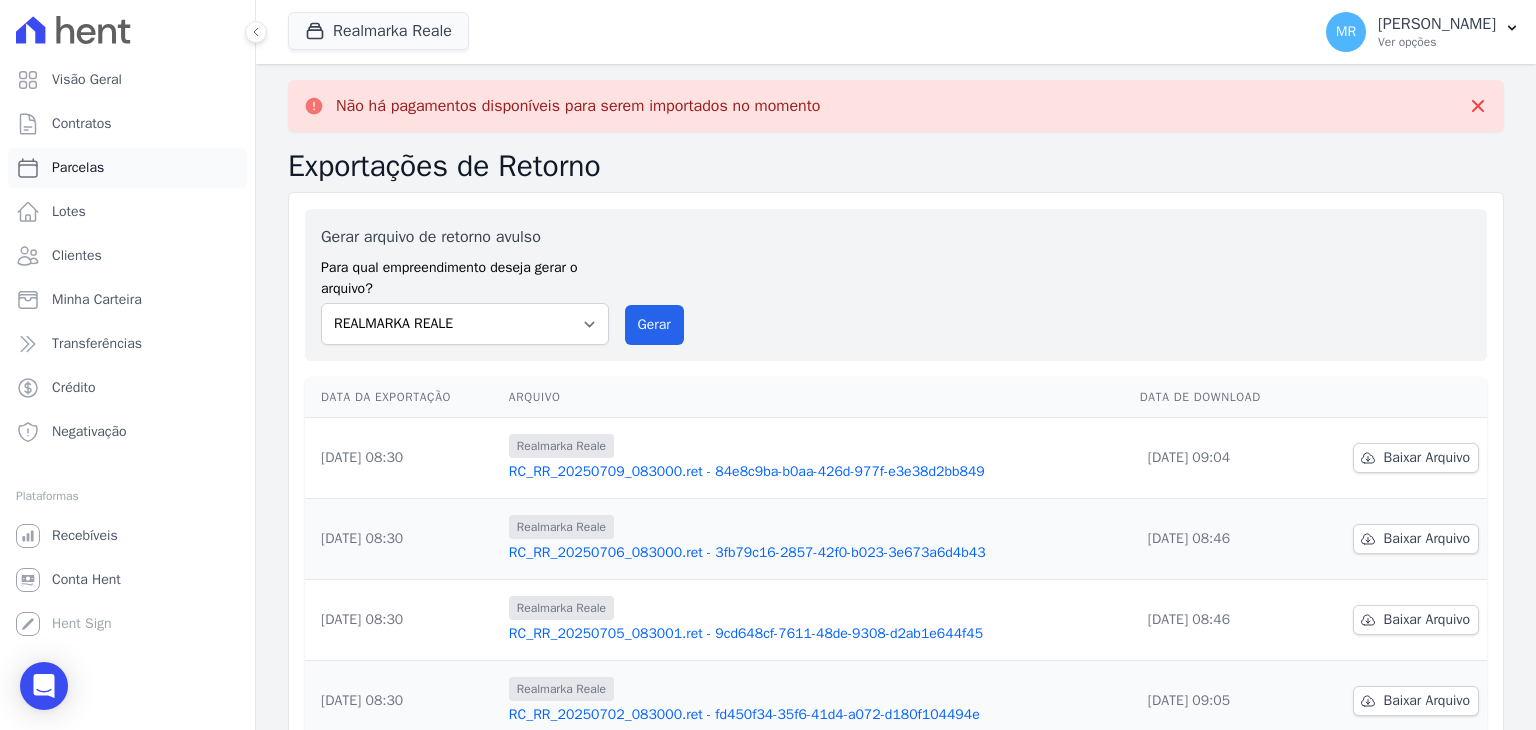 click on "Parcelas" at bounding box center [78, 168] 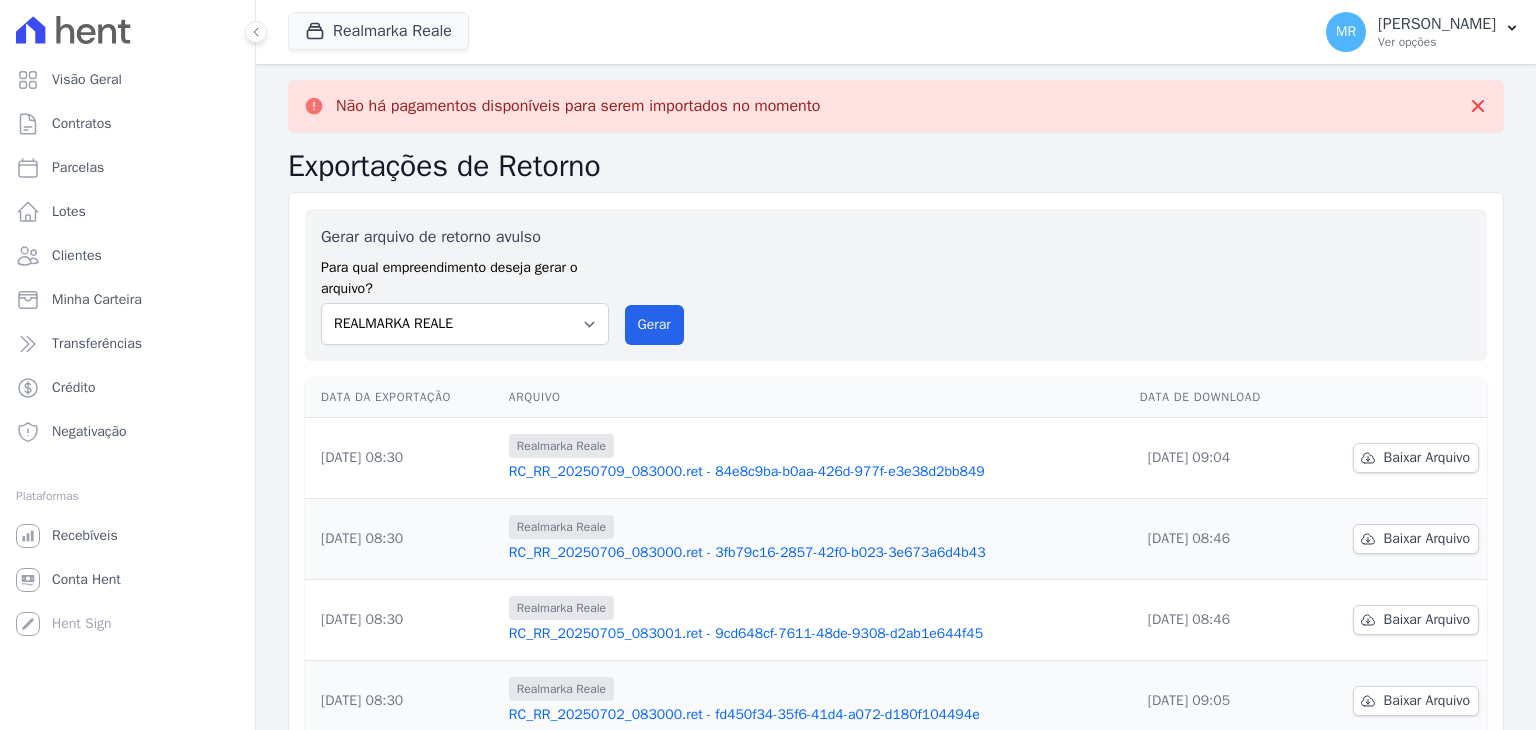 select 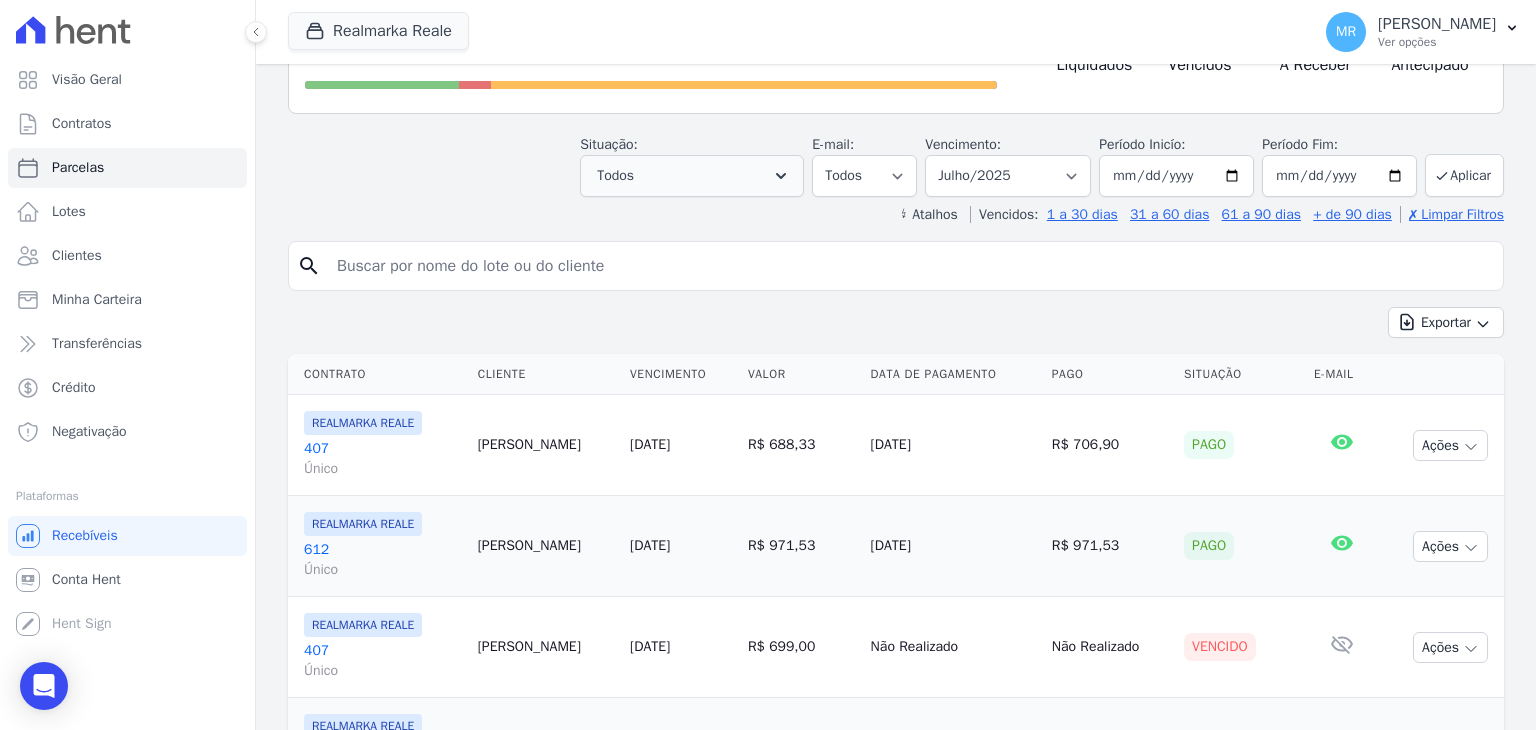 scroll, scrollTop: 200, scrollLeft: 0, axis: vertical 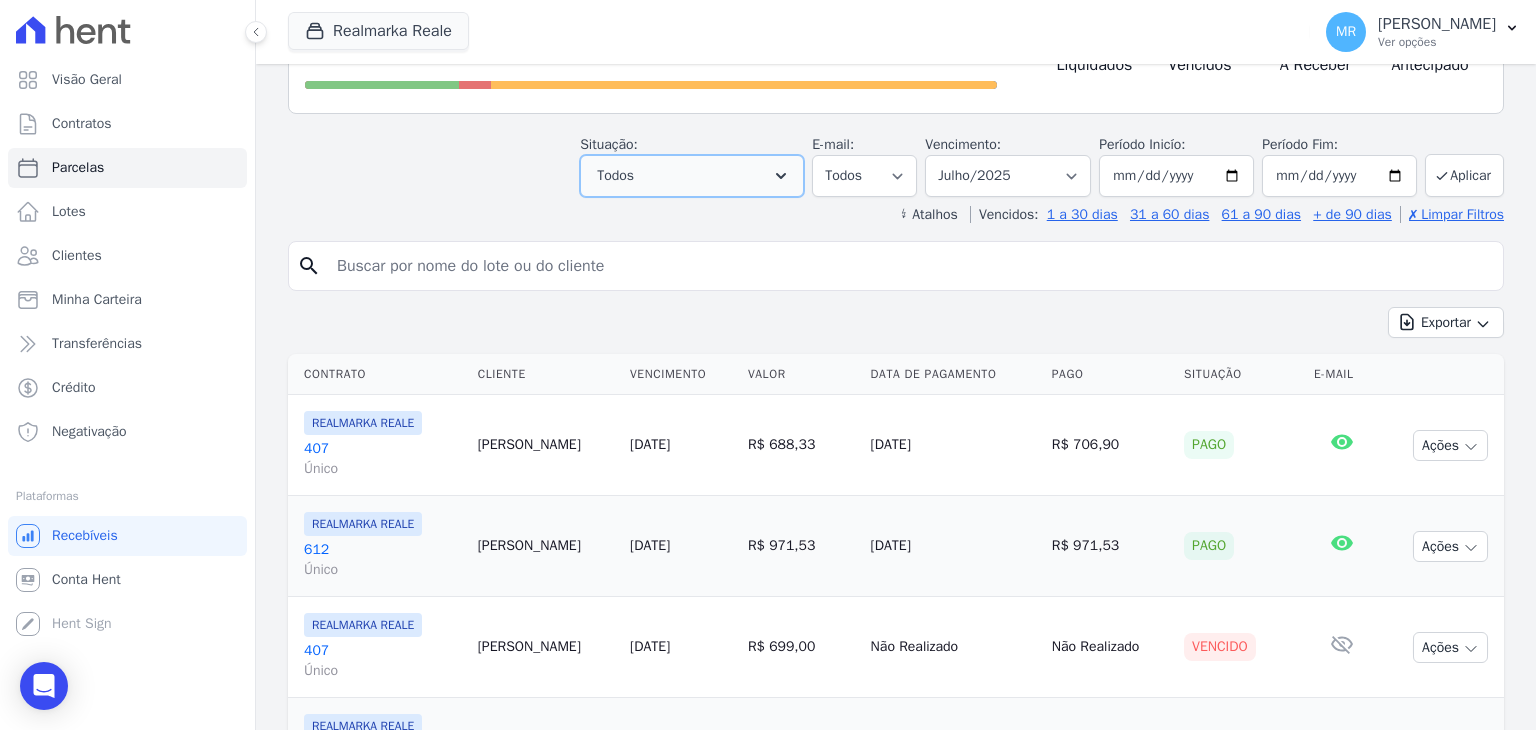 click on "Todos" at bounding box center [692, 176] 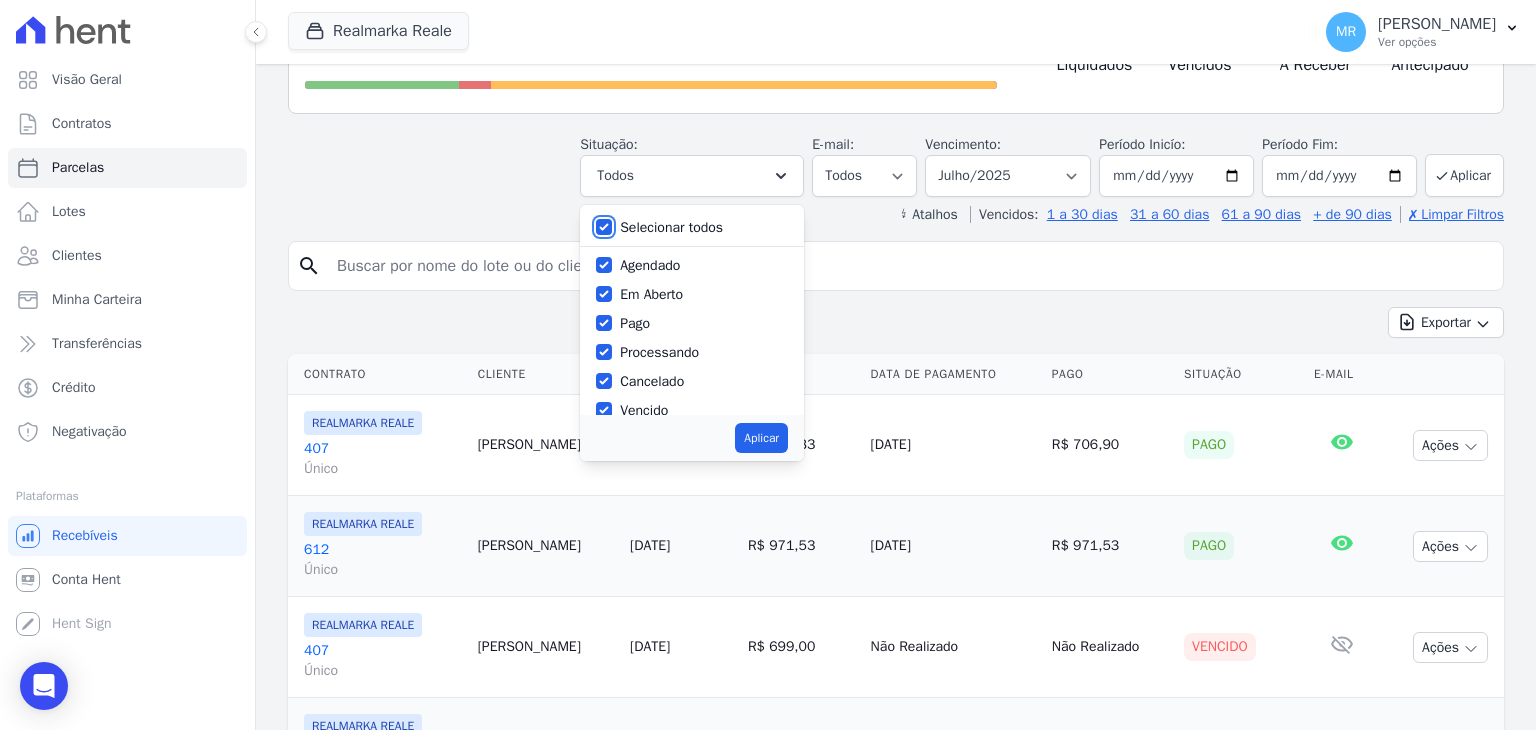 click on "Selecionar todos" at bounding box center (604, 227) 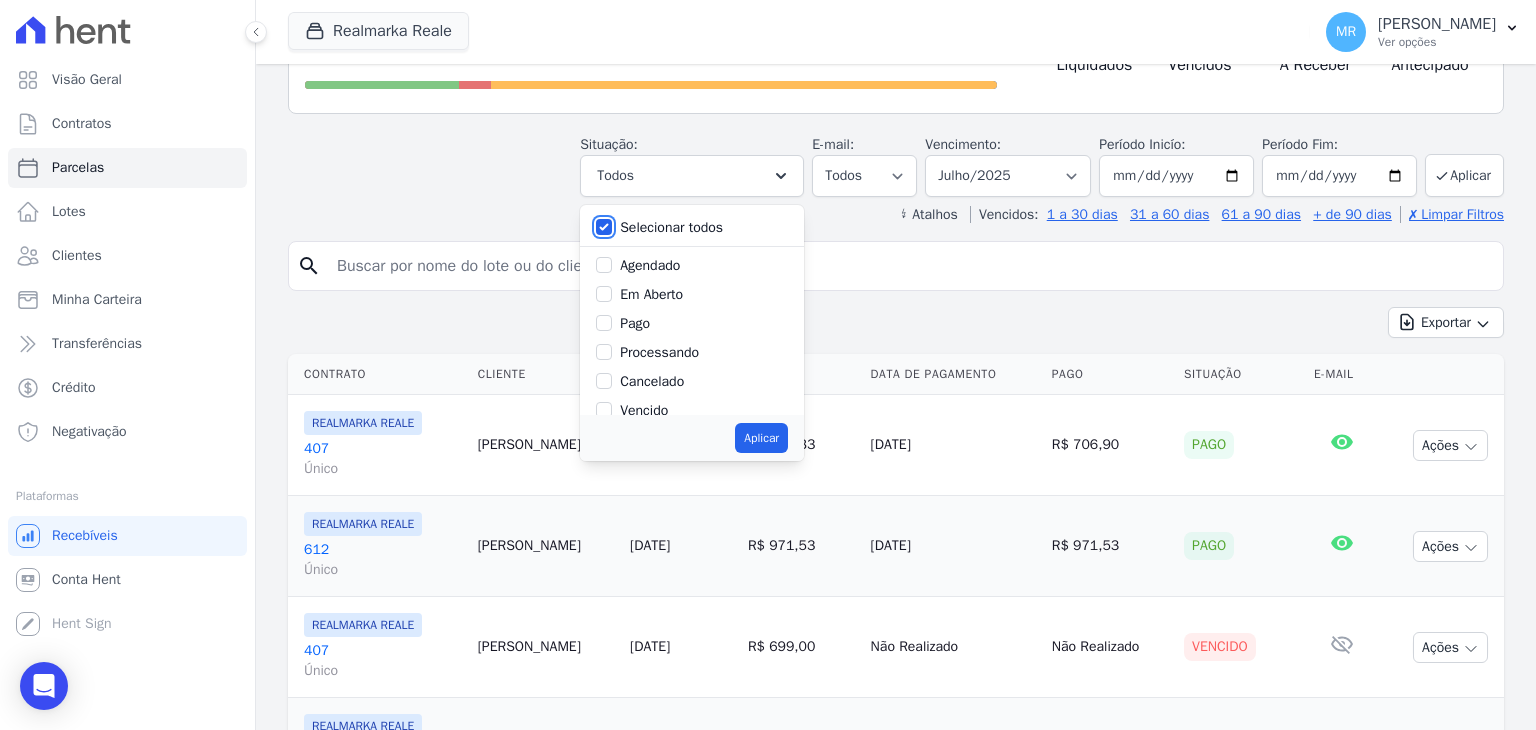 checkbox on "false" 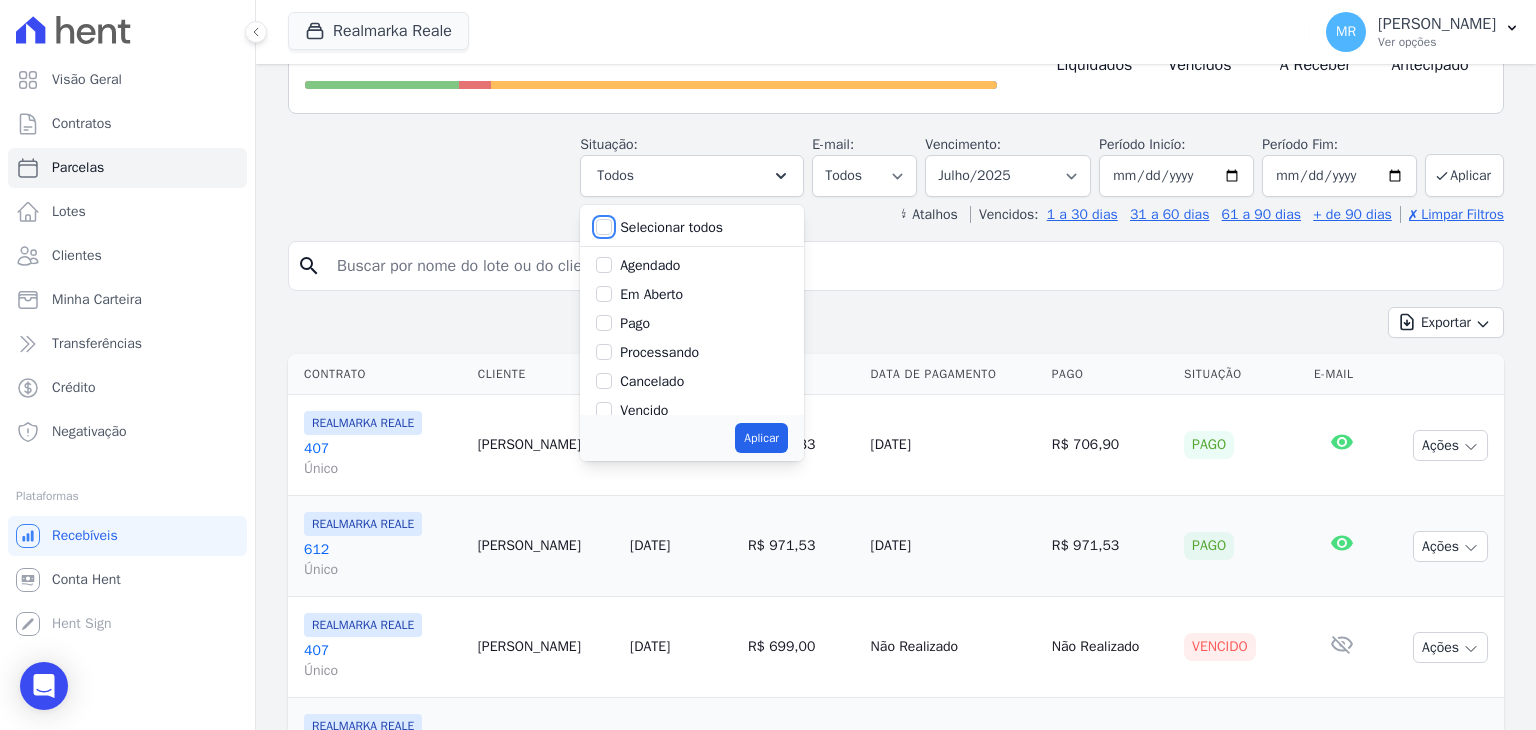 checkbox on "false" 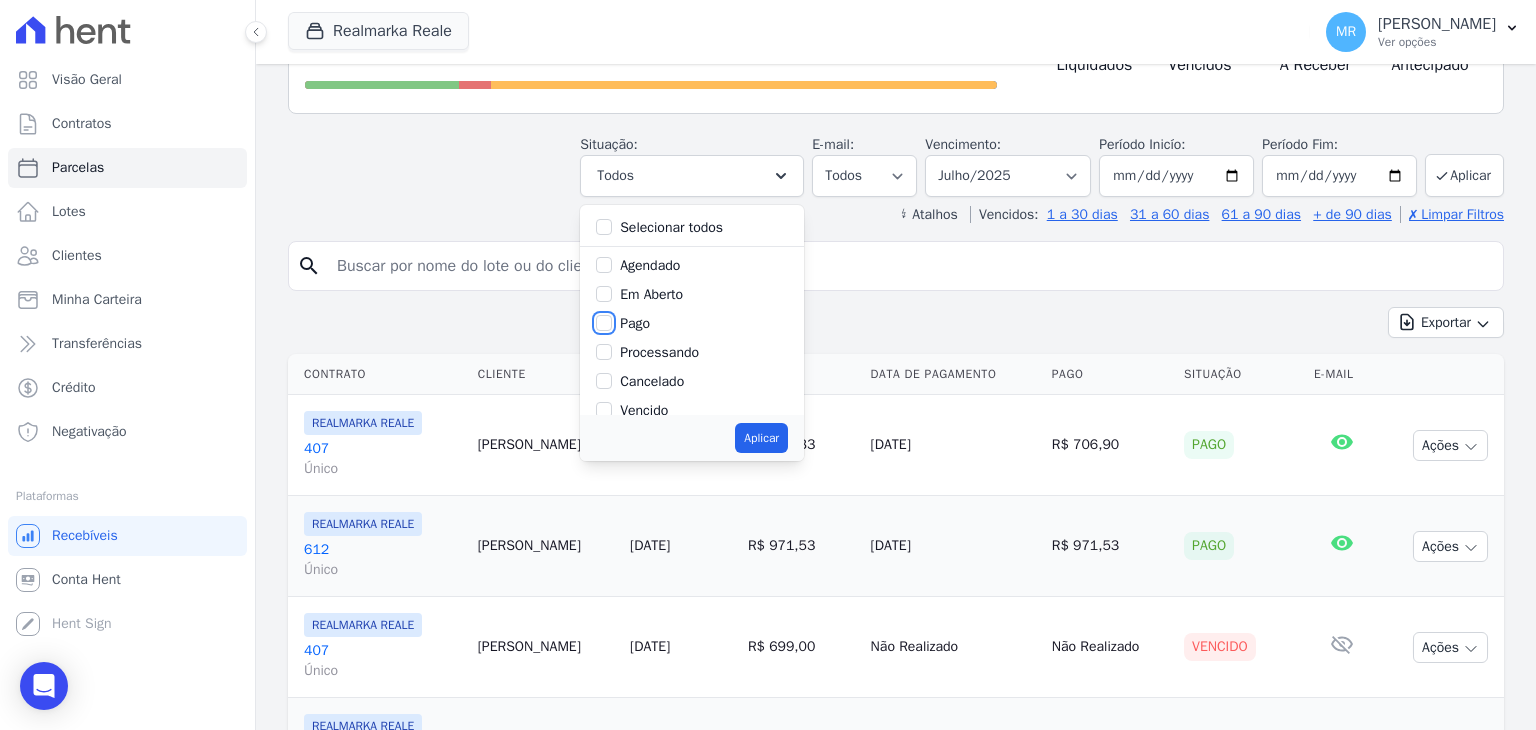 click on "Pago" at bounding box center (604, 323) 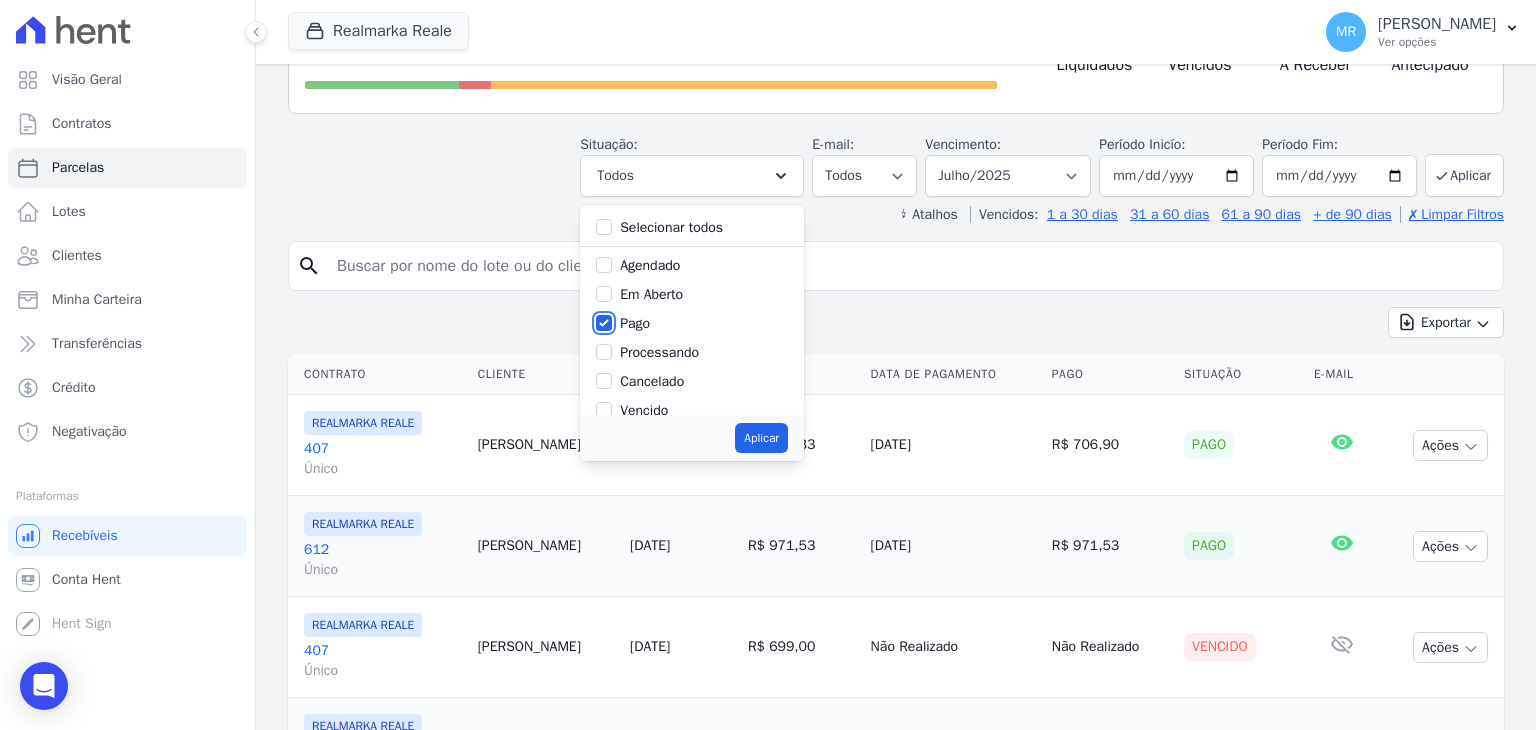 scroll, scrollTop: 100, scrollLeft: 0, axis: vertical 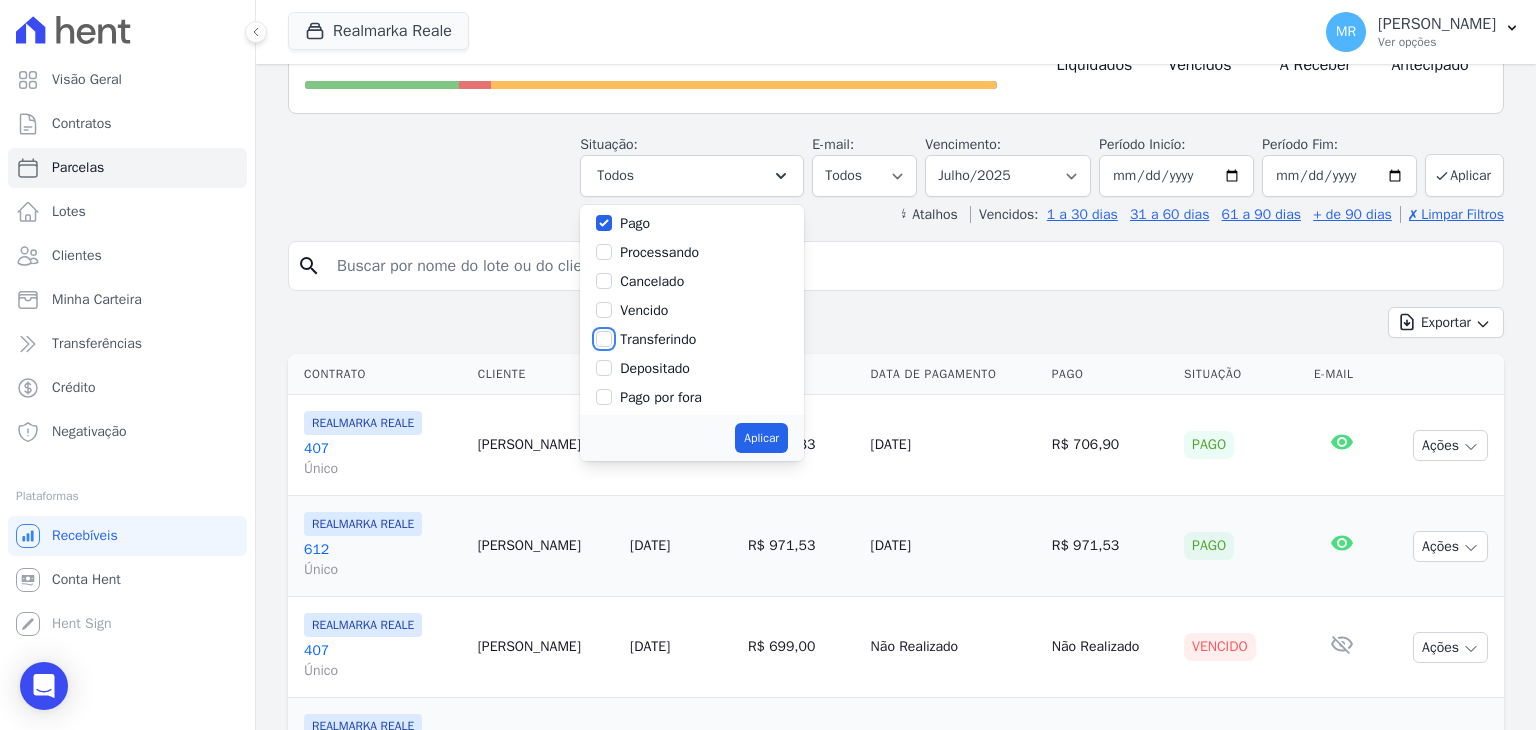 click on "Transferindo" at bounding box center (604, 339) 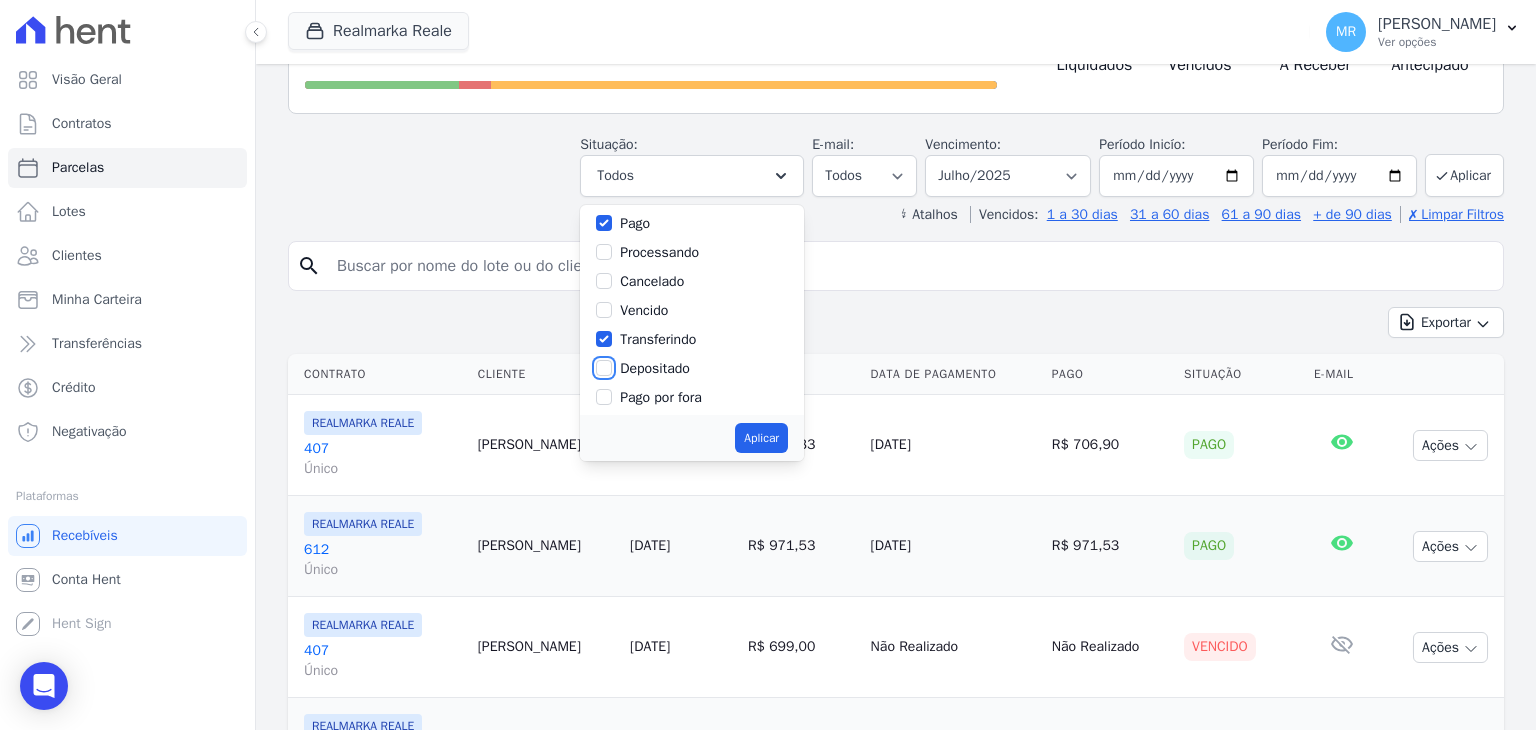 click on "Depositado" at bounding box center [604, 368] 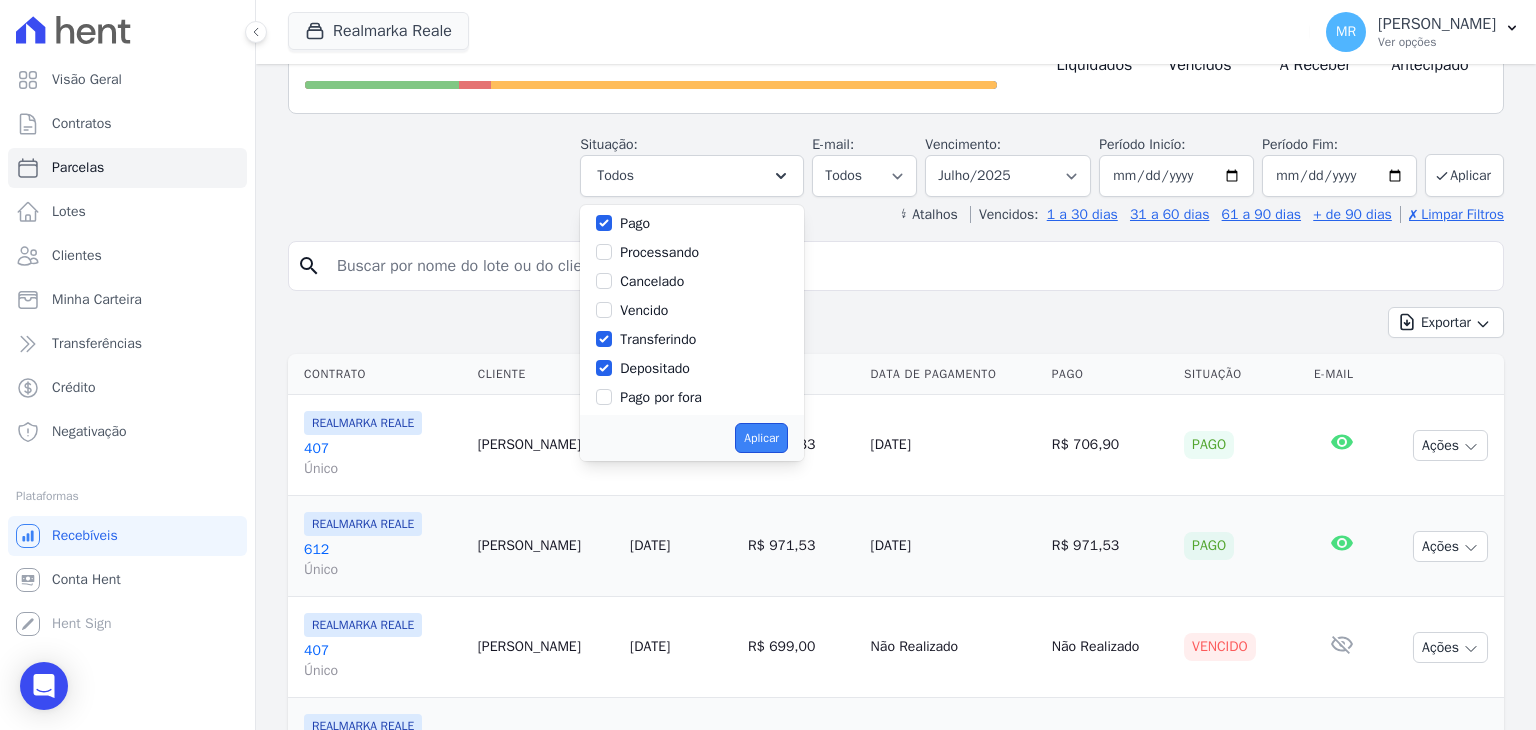 click on "Aplicar" at bounding box center (761, 438) 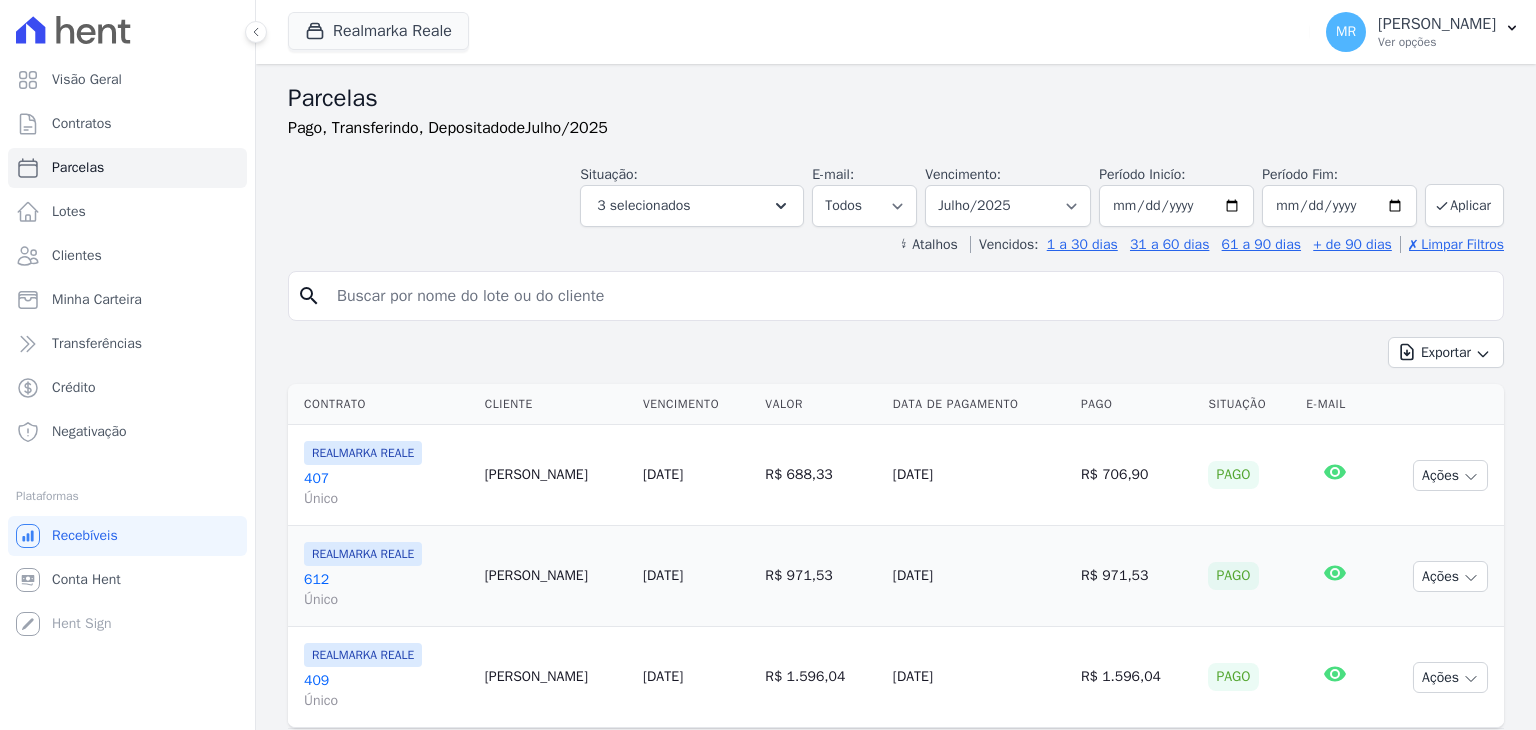 select 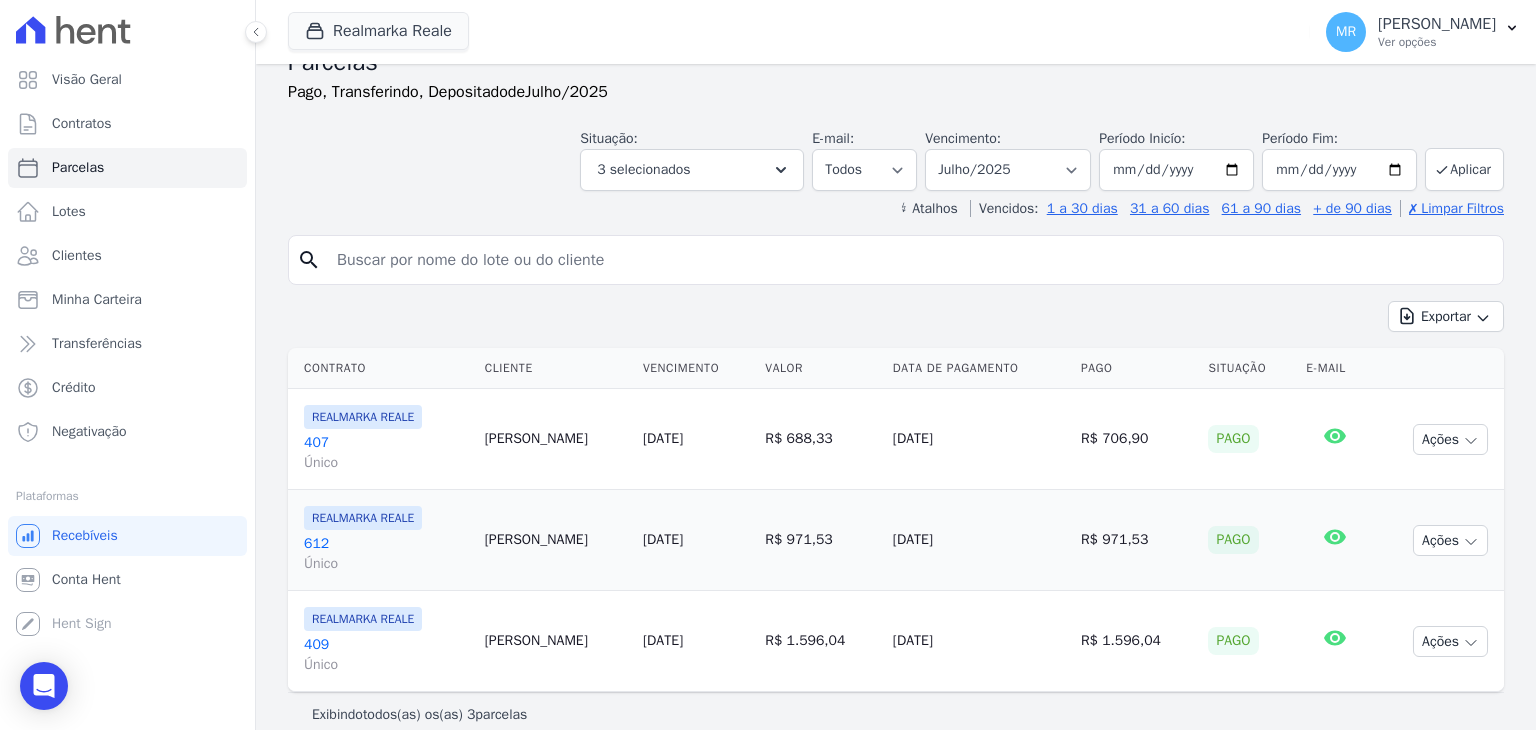 scroll, scrollTop: 57, scrollLeft: 0, axis: vertical 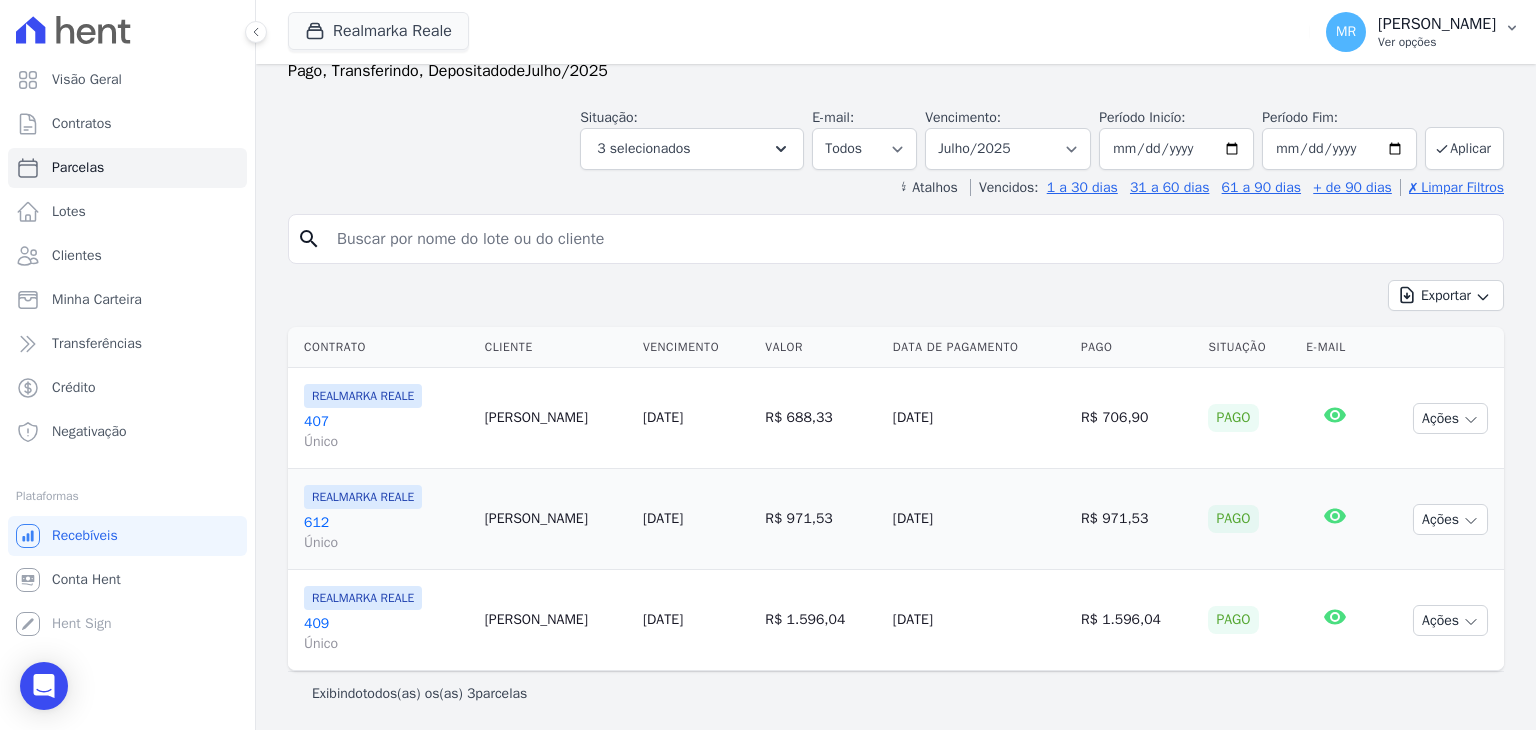 drag, startPoint x: 1435, startPoint y: 45, endPoint x: 1395, endPoint y: 157, distance: 118.92855 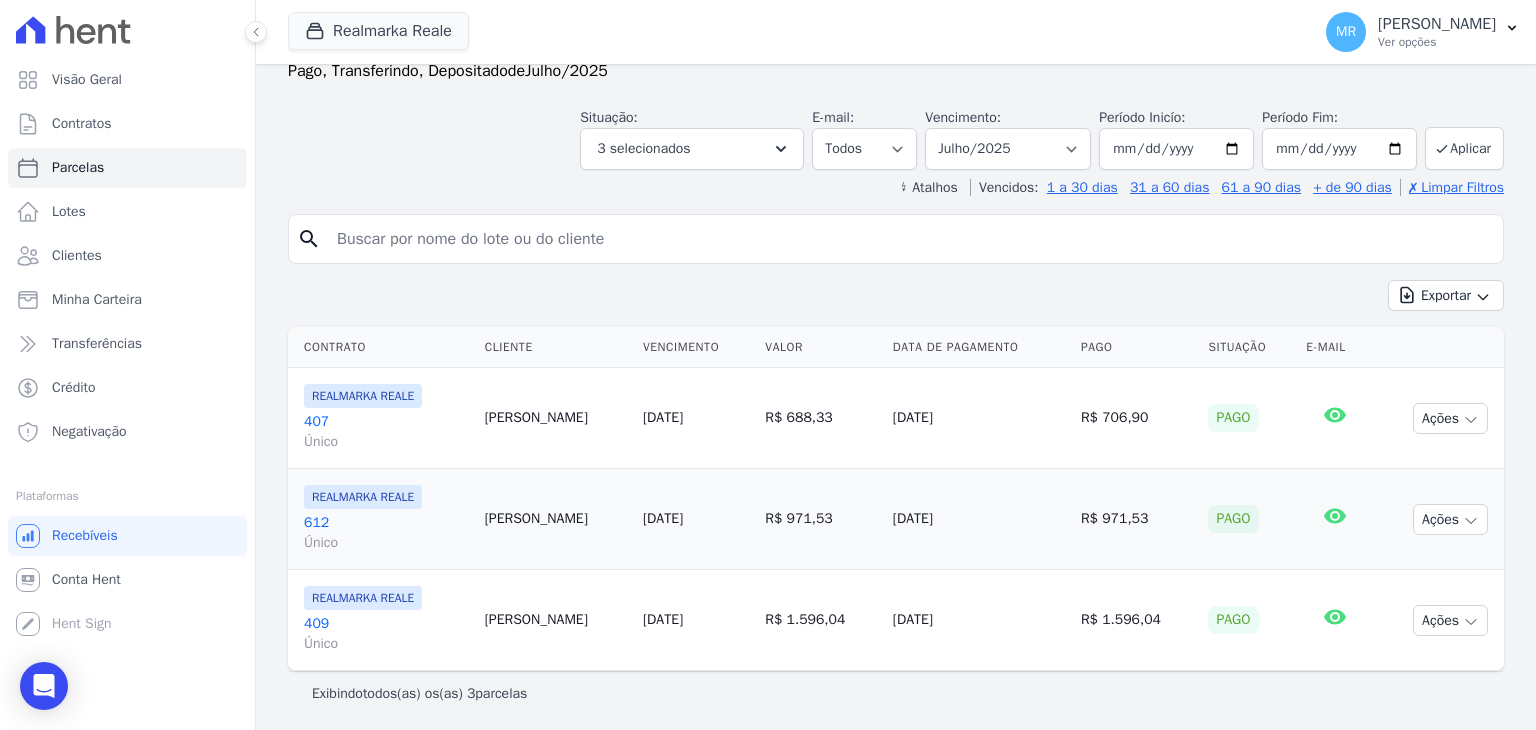 click on "Ver opções" at bounding box center [1437, 42] 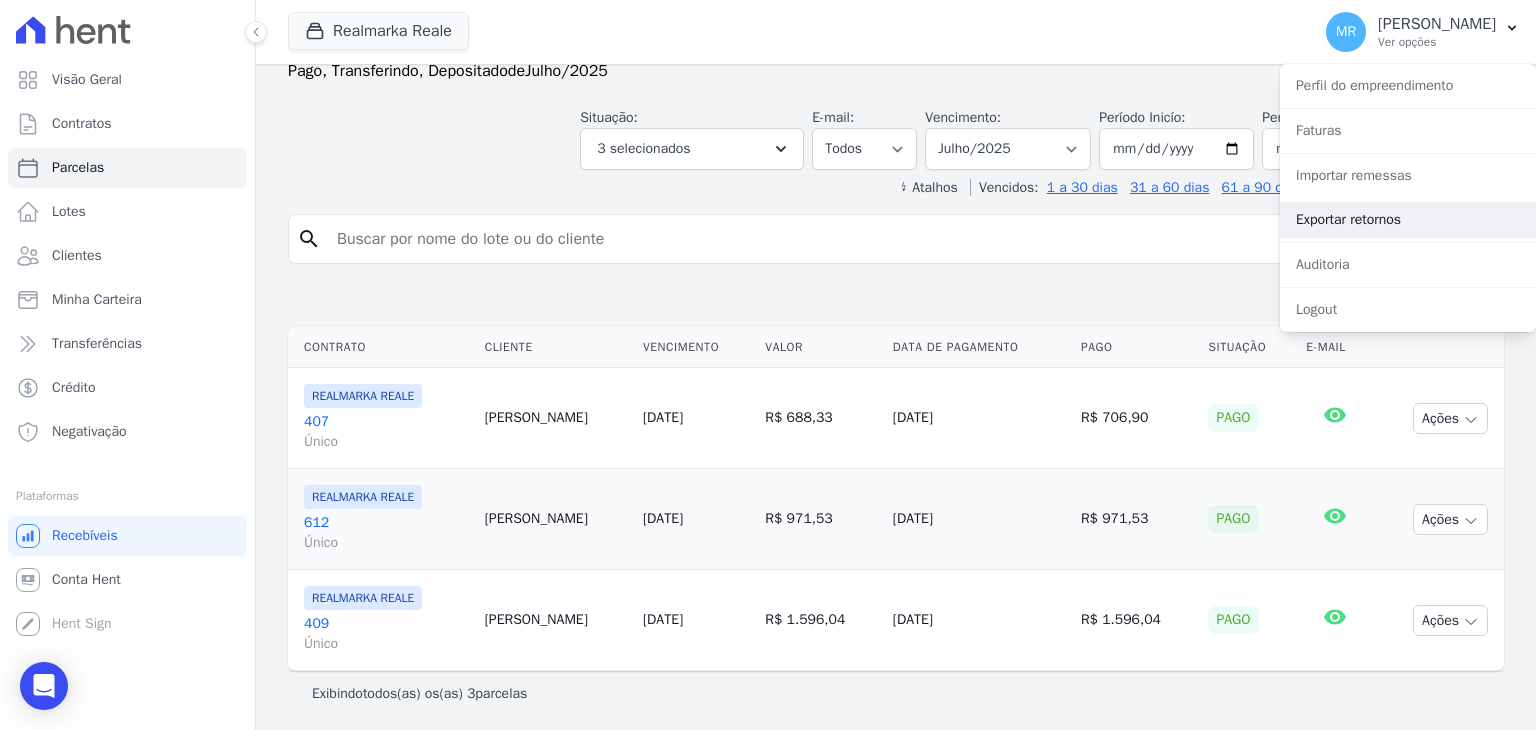 click on "Exportar retornos" at bounding box center (1408, 220) 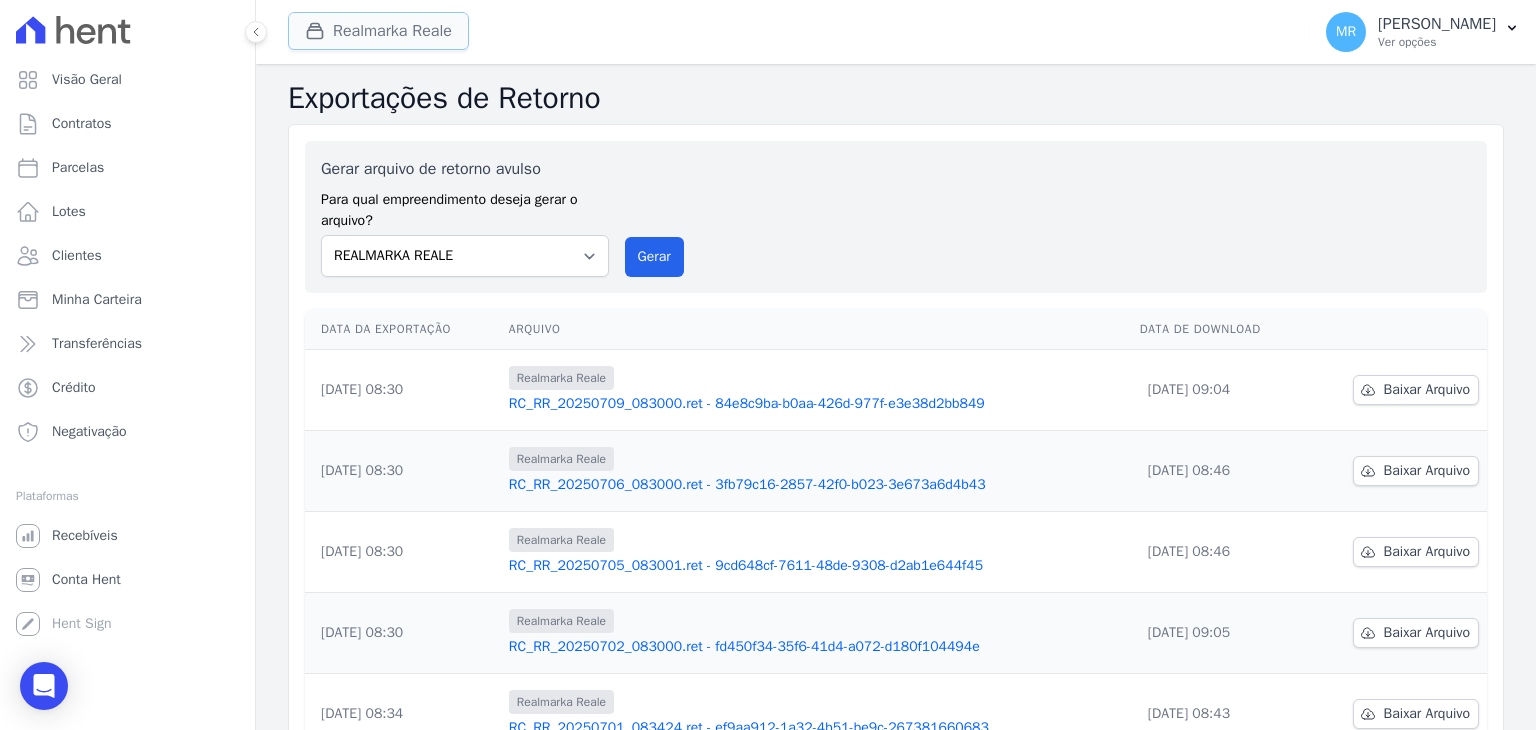 click on "Realmarka Reale" at bounding box center (378, 31) 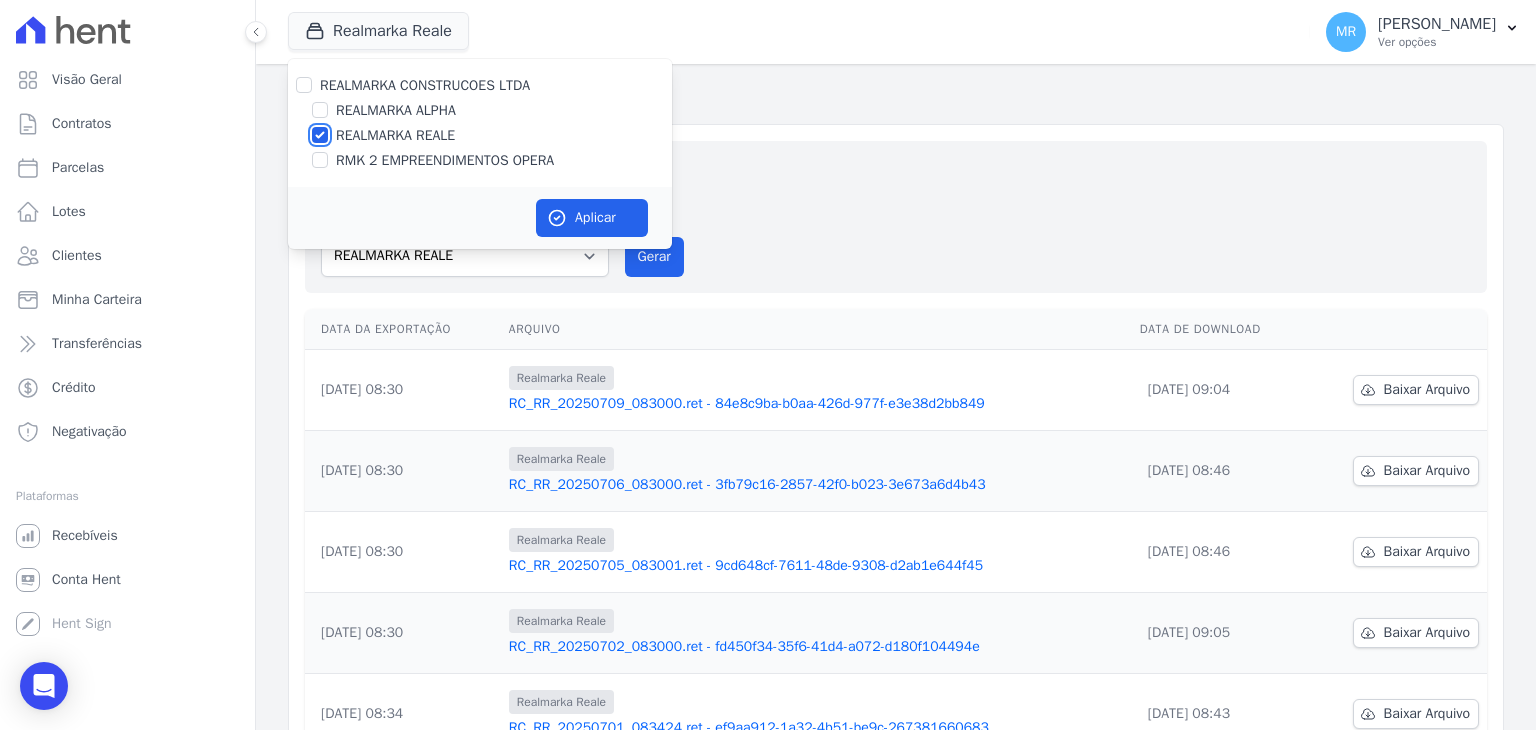 click on "REALMARKA REALE" at bounding box center (320, 135) 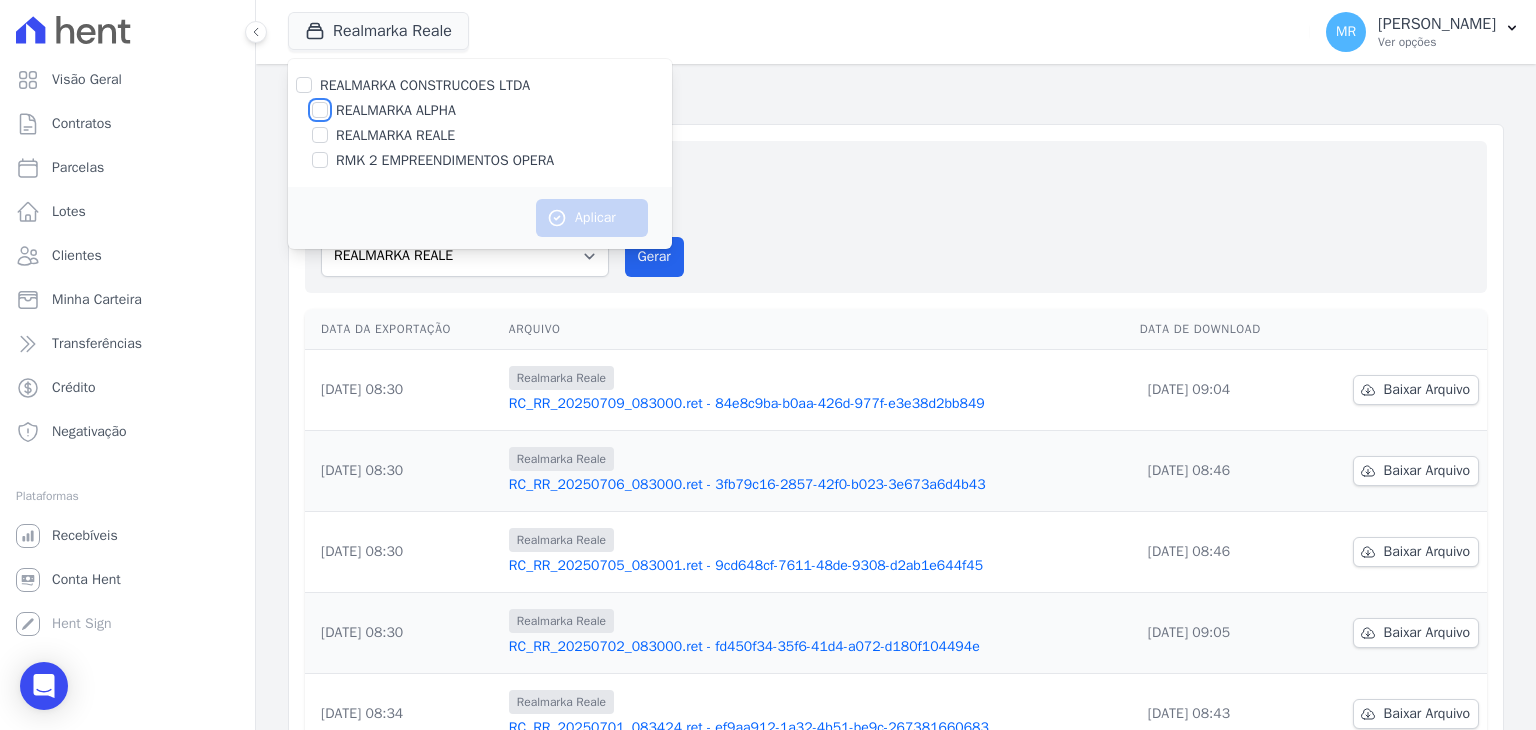 click on "REALMARKA ALPHA" at bounding box center [320, 110] 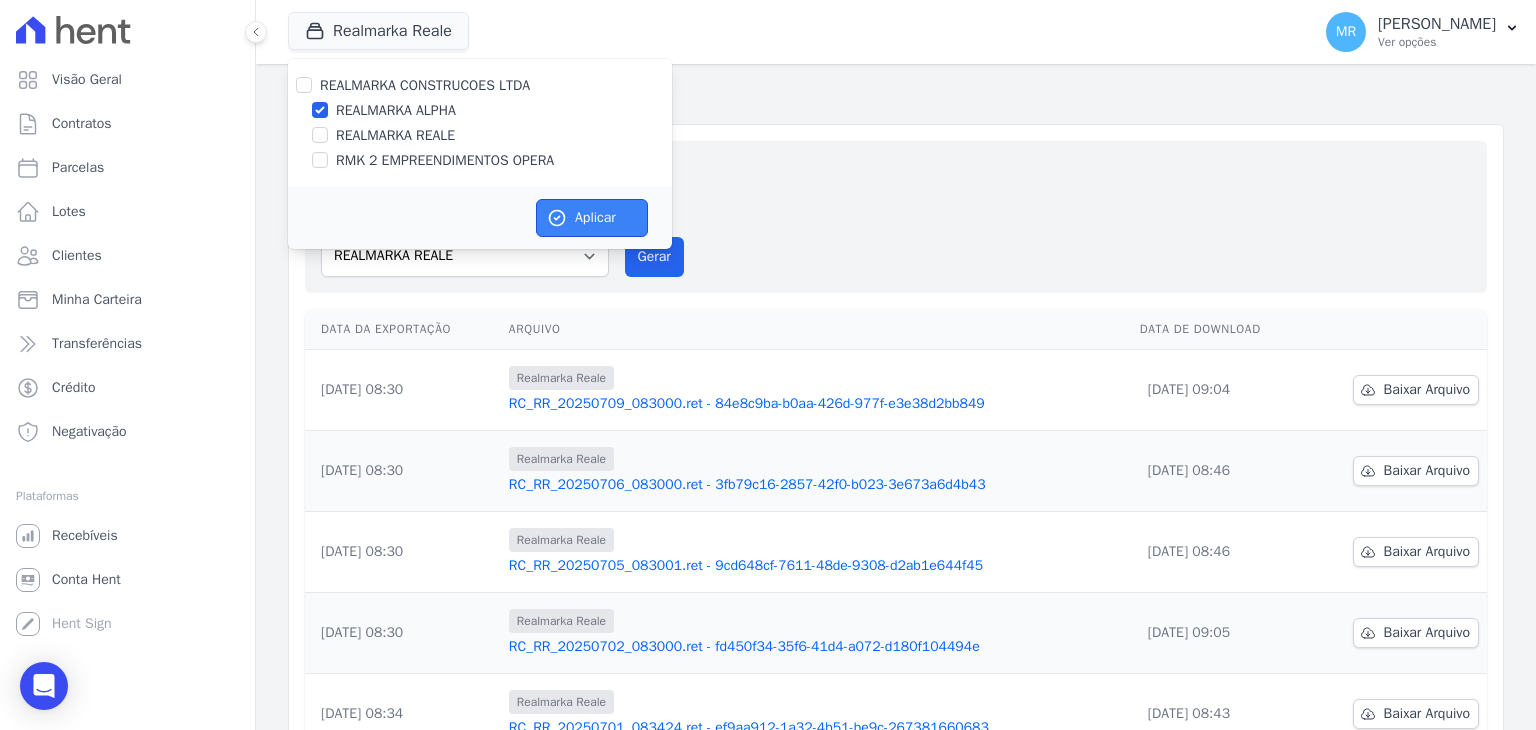 click on "Aplicar" at bounding box center [592, 218] 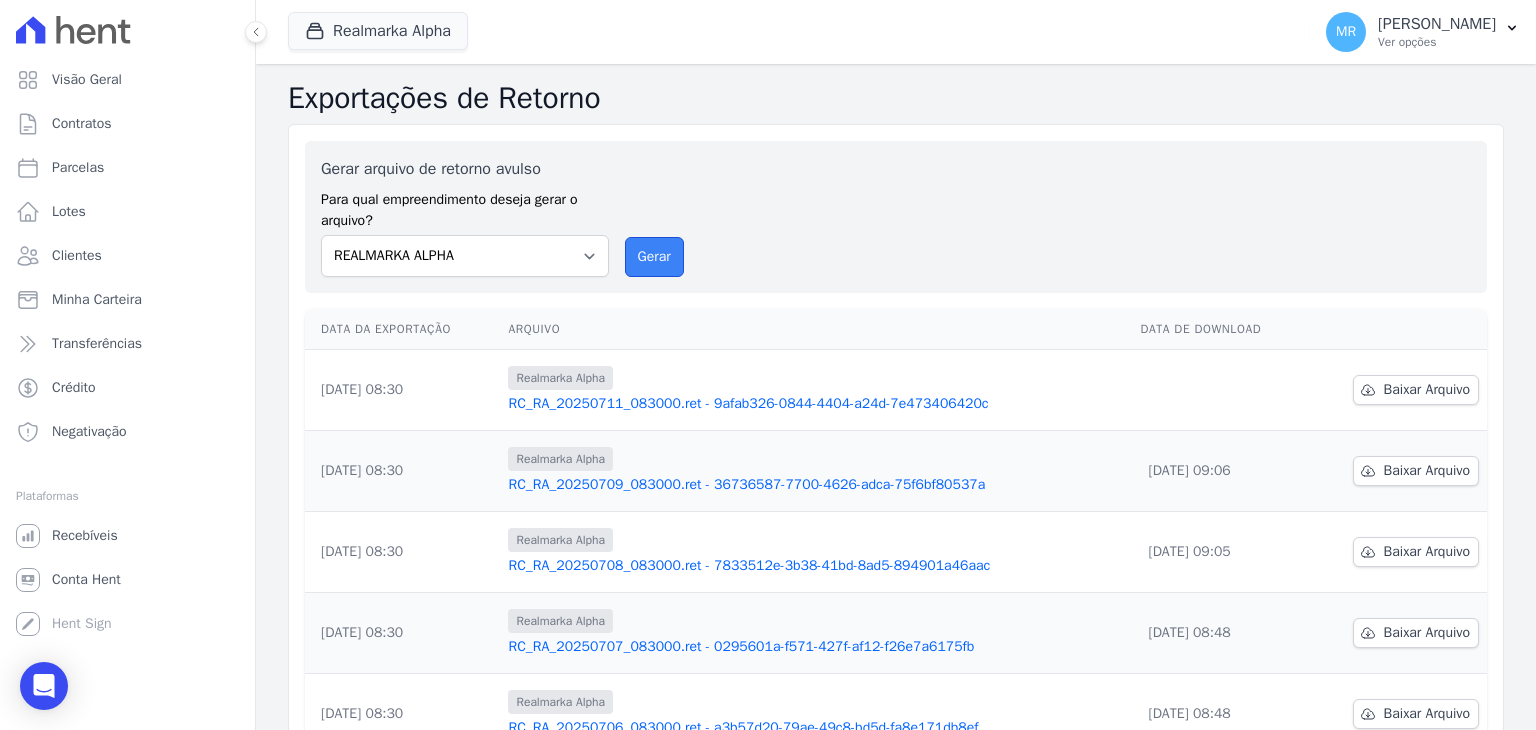click on "Gerar" at bounding box center (654, 257) 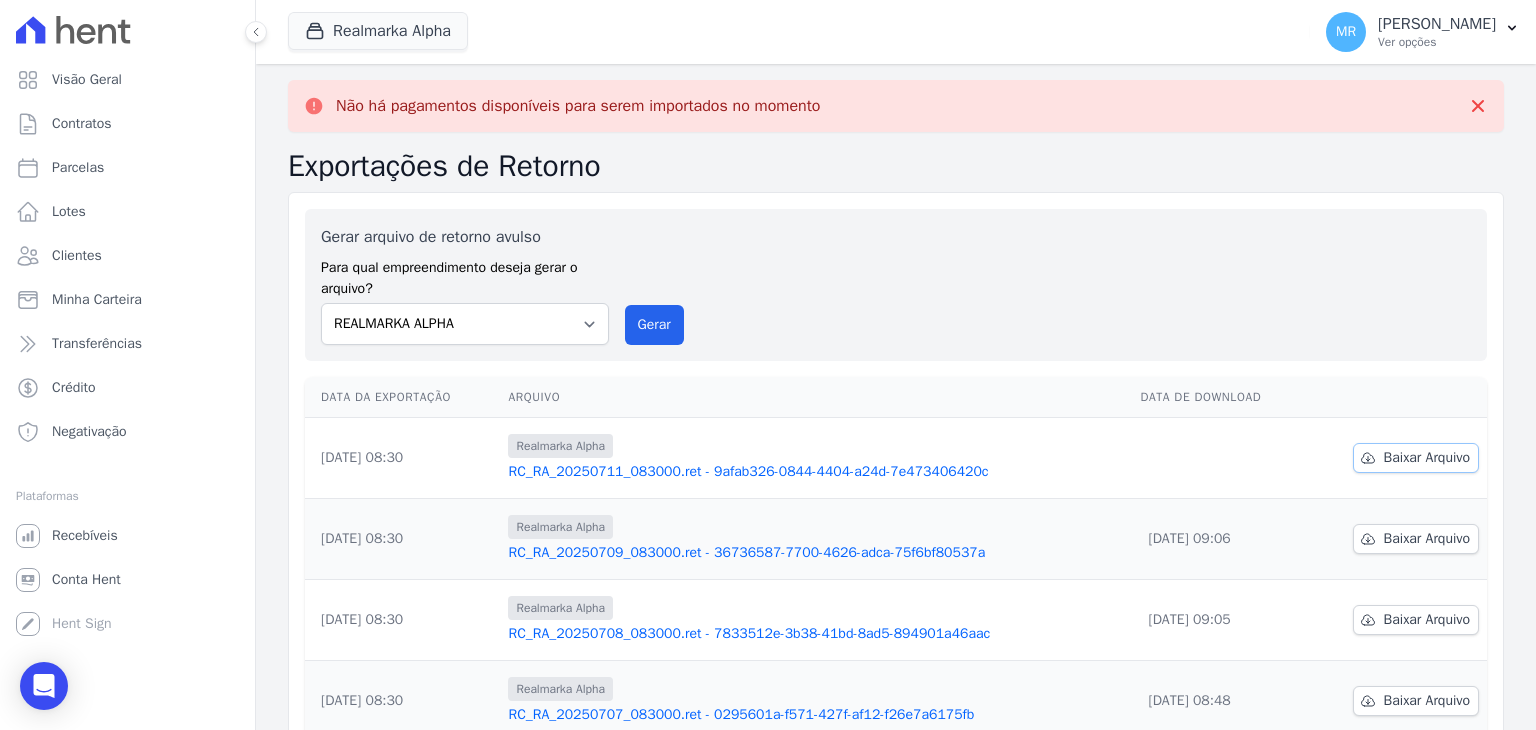 click on "Baixar Arquivo" at bounding box center [1427, 458] 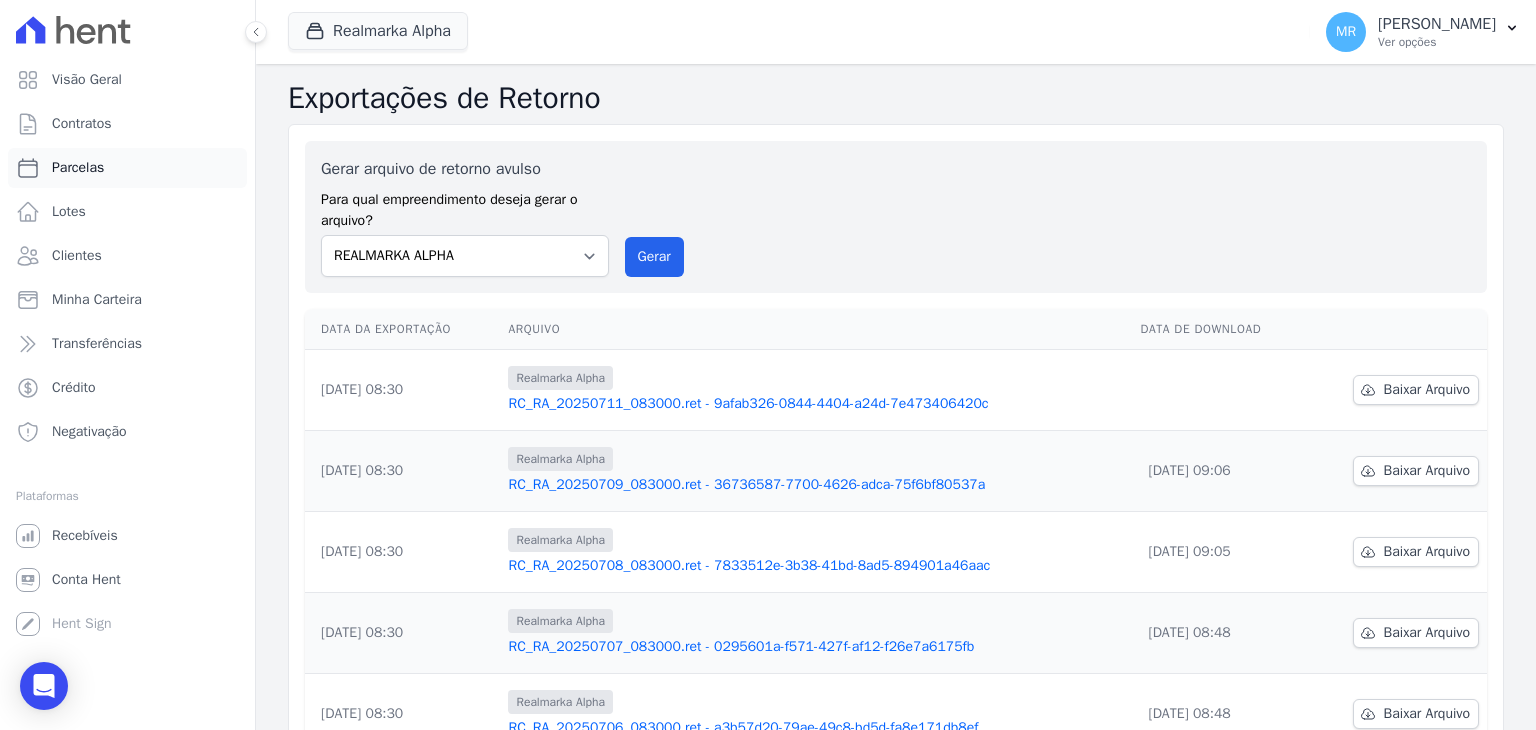 click on "Parcelas" at bounding box center (127, 168) 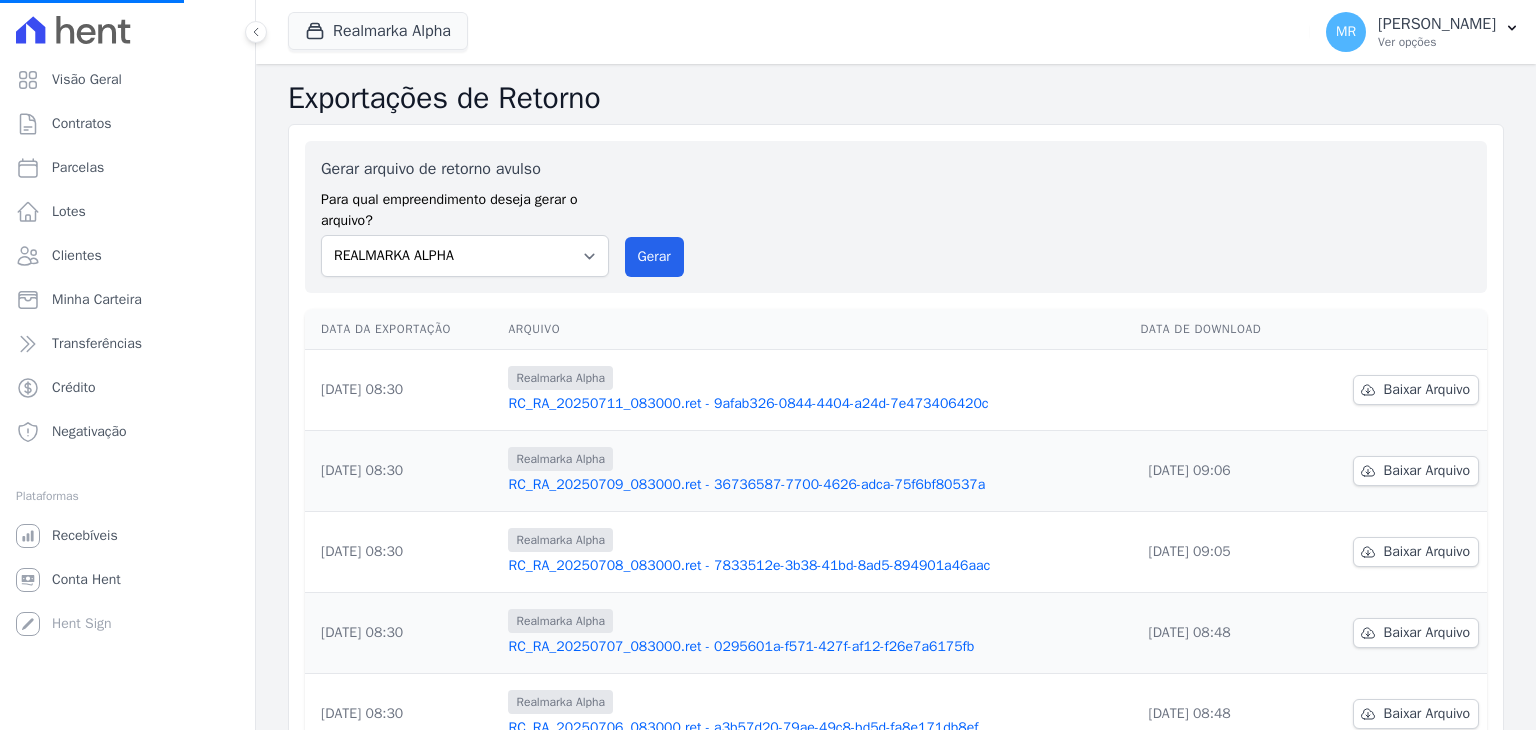 select 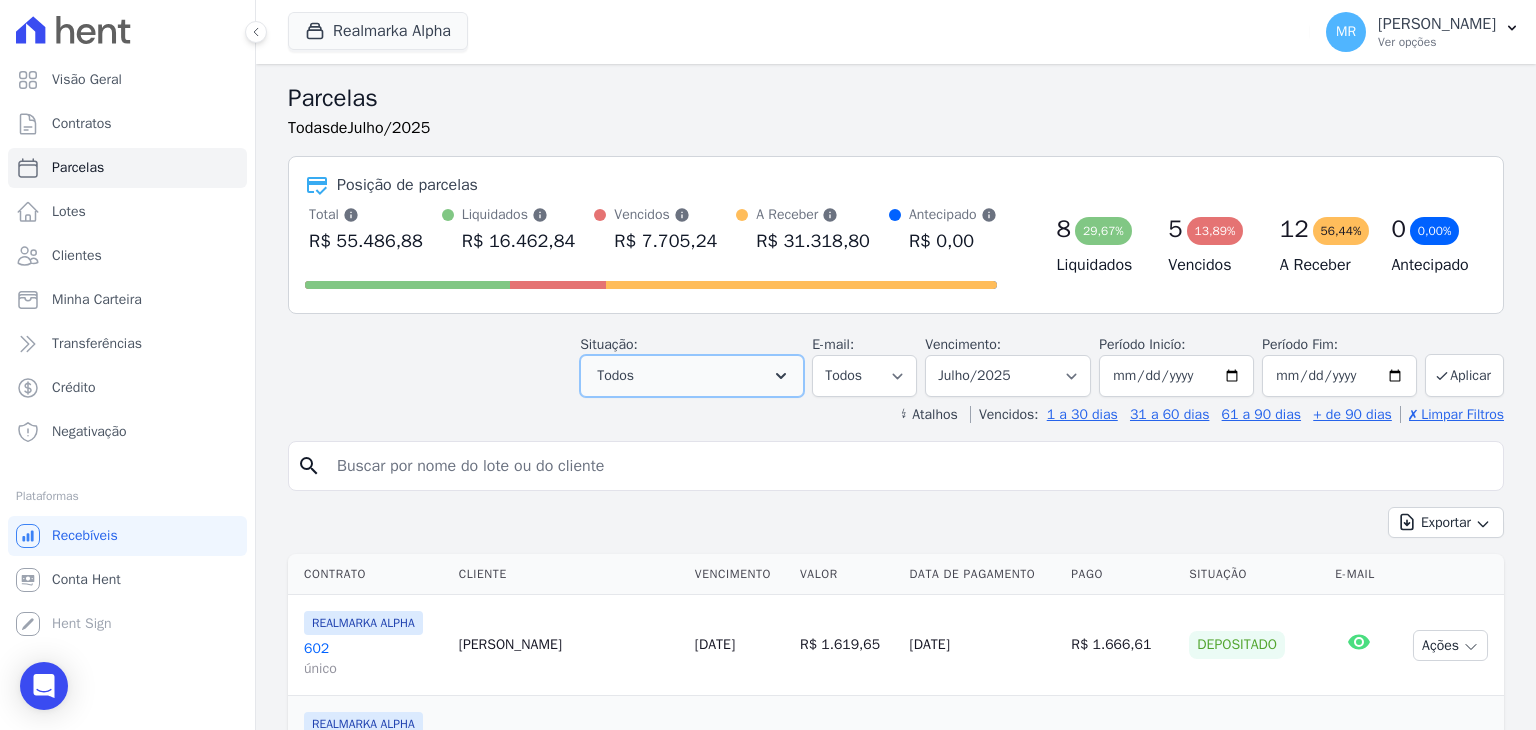 click on "Todos" at bounding box center [692, 376] 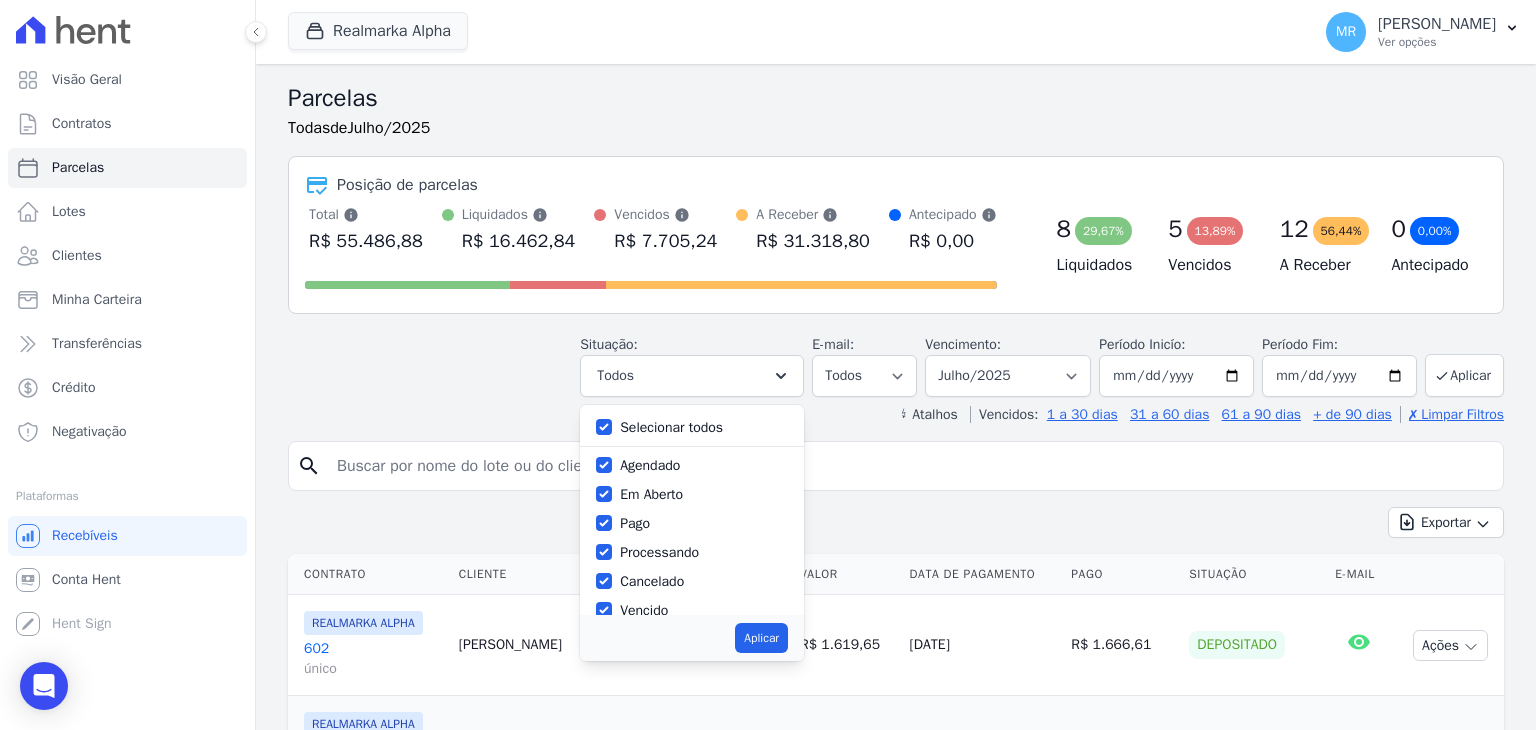 click on "Selecionar todos" at bounding box center (692, 427) 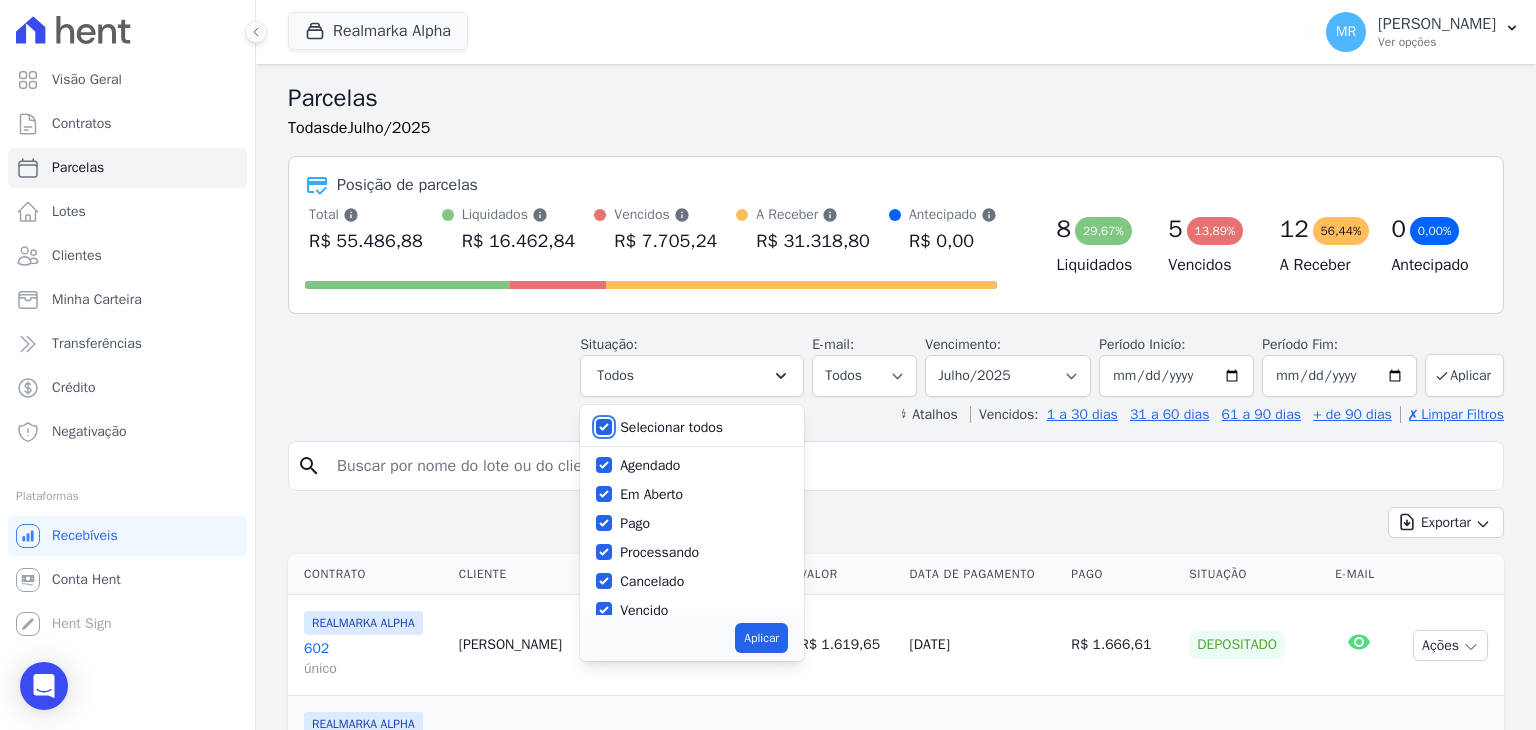 drag, startPoint x: 584, startPoint y: 428, endPoint x: 585, endPoint y: 487, distance: 59.008472 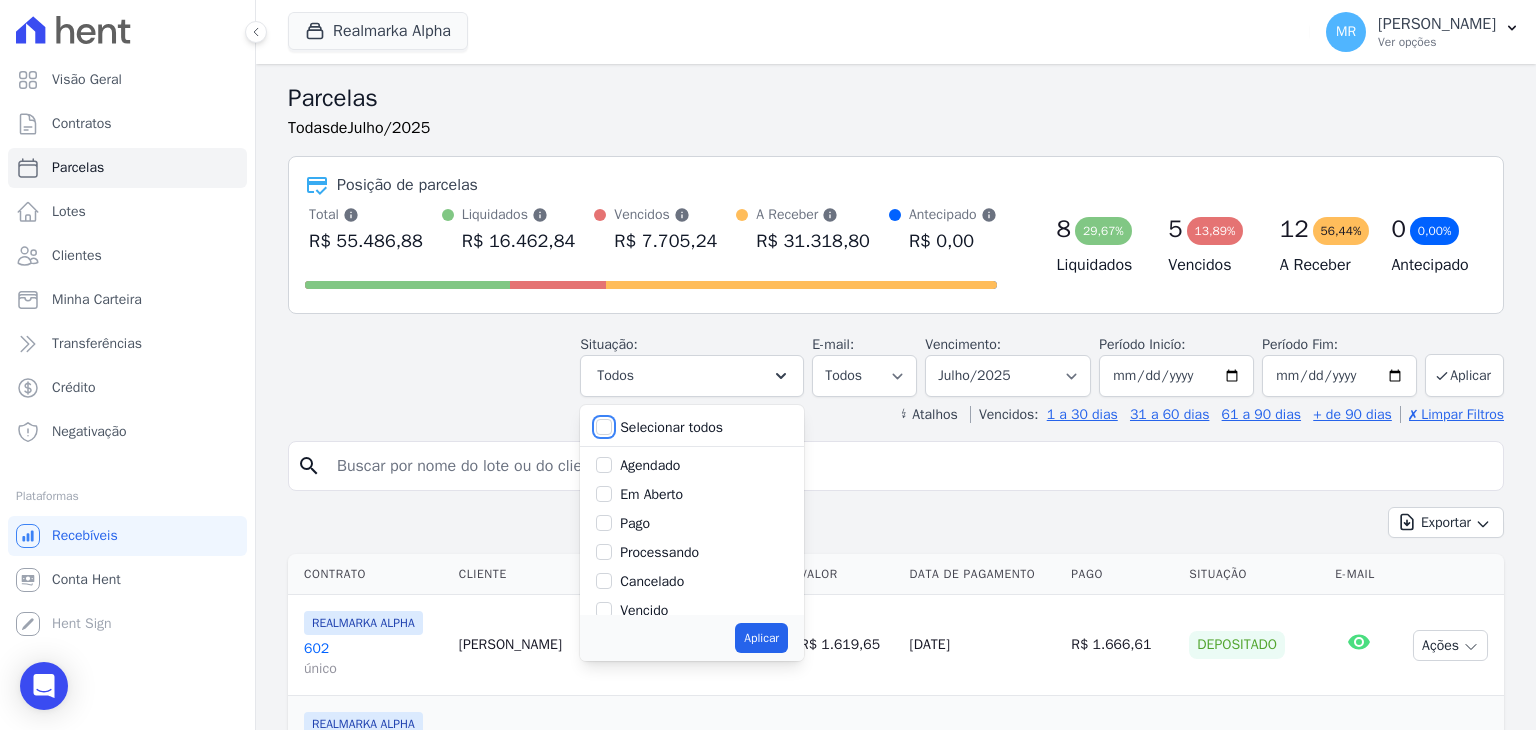 checkbox on "false" 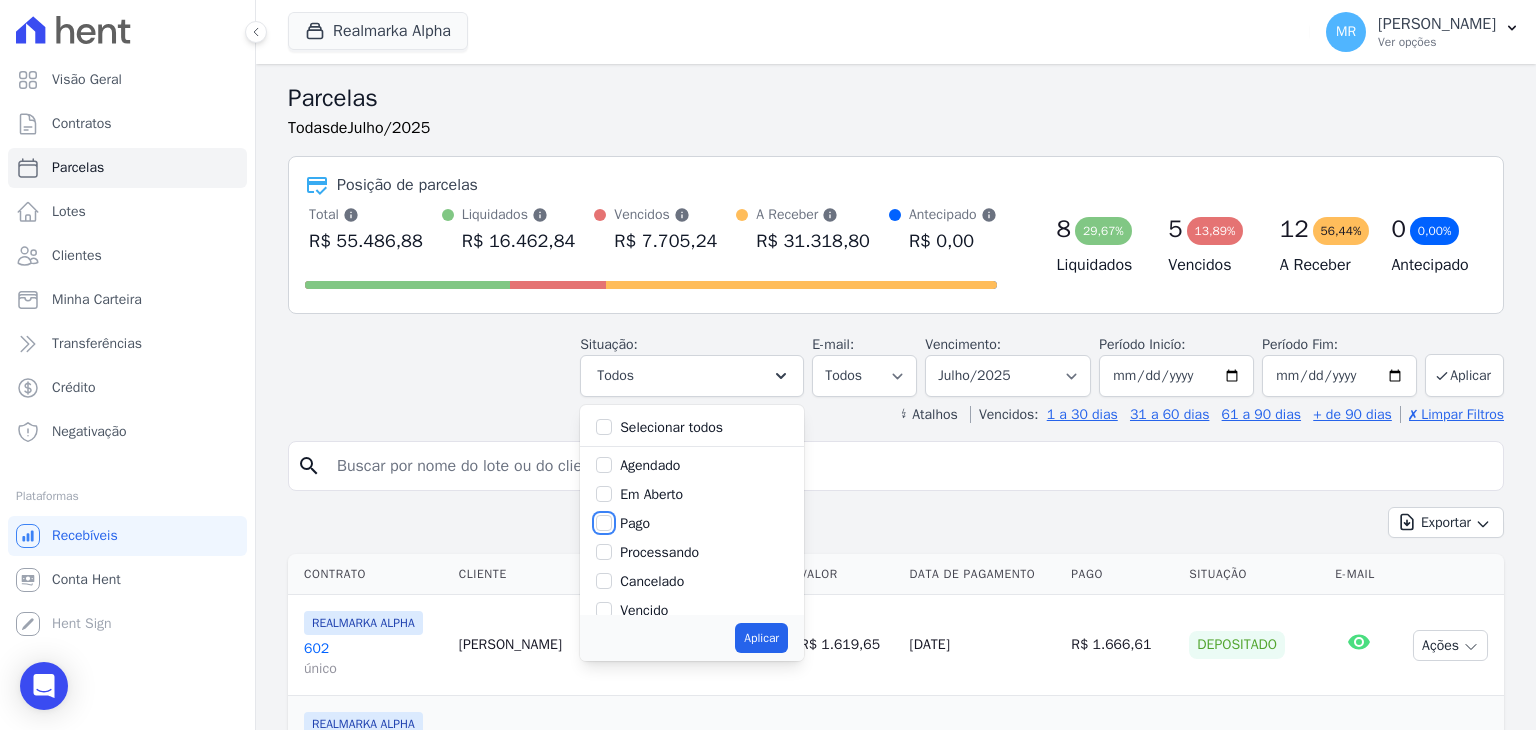 click on "Pago" at bounding box center [604, 523] 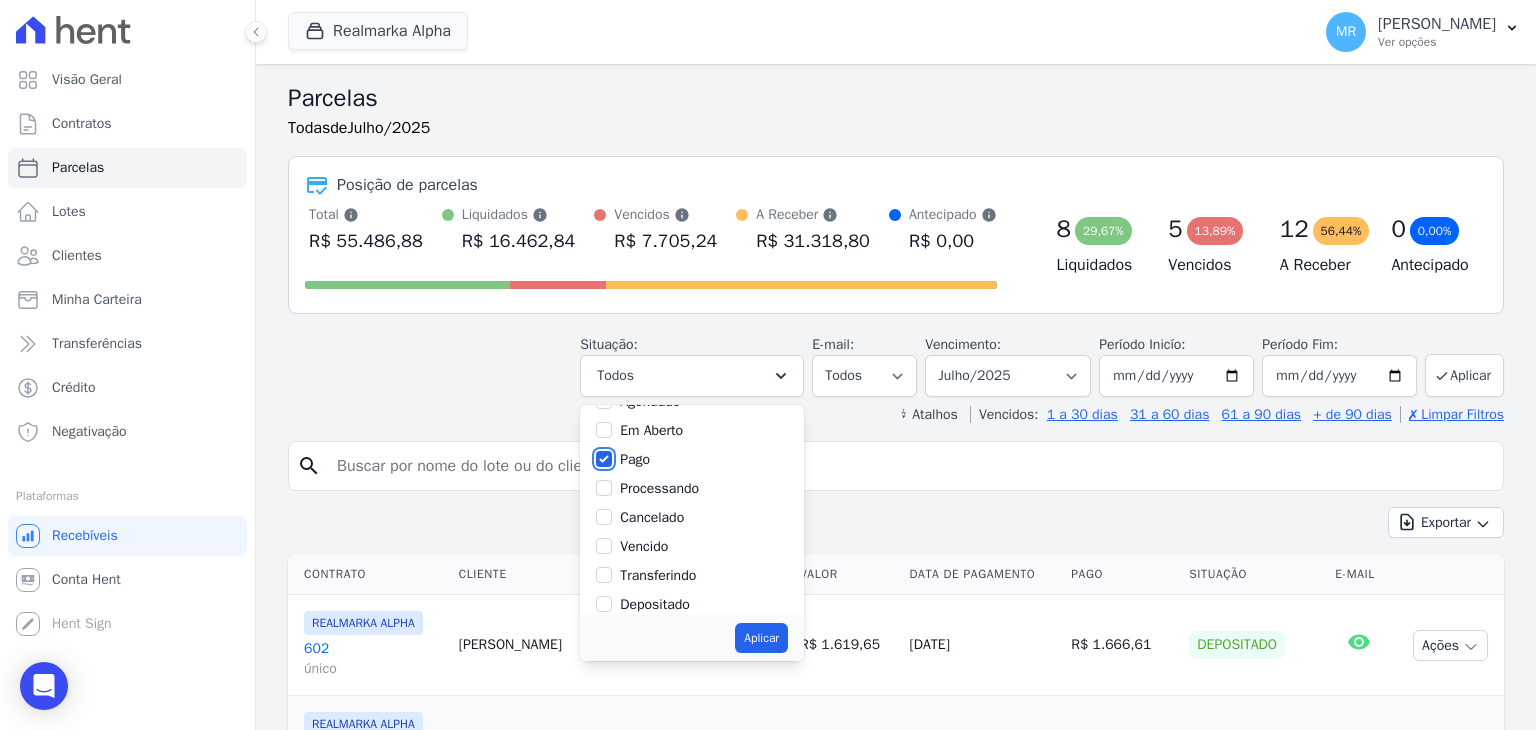 scroll, scrollTop: 133, scrollLeft: 0, axis: vertical 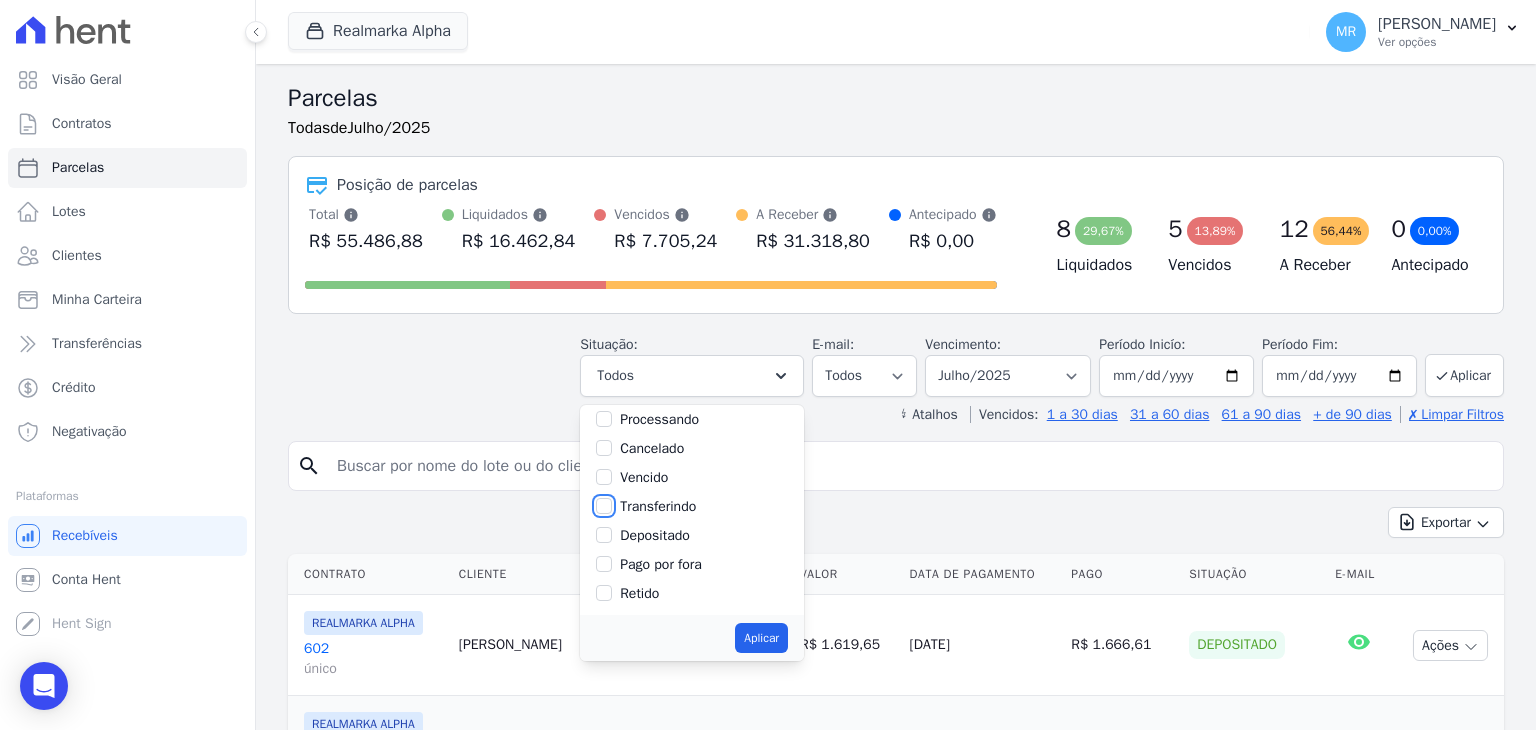 click on "Transferindo" at bounding box center [604, 506] 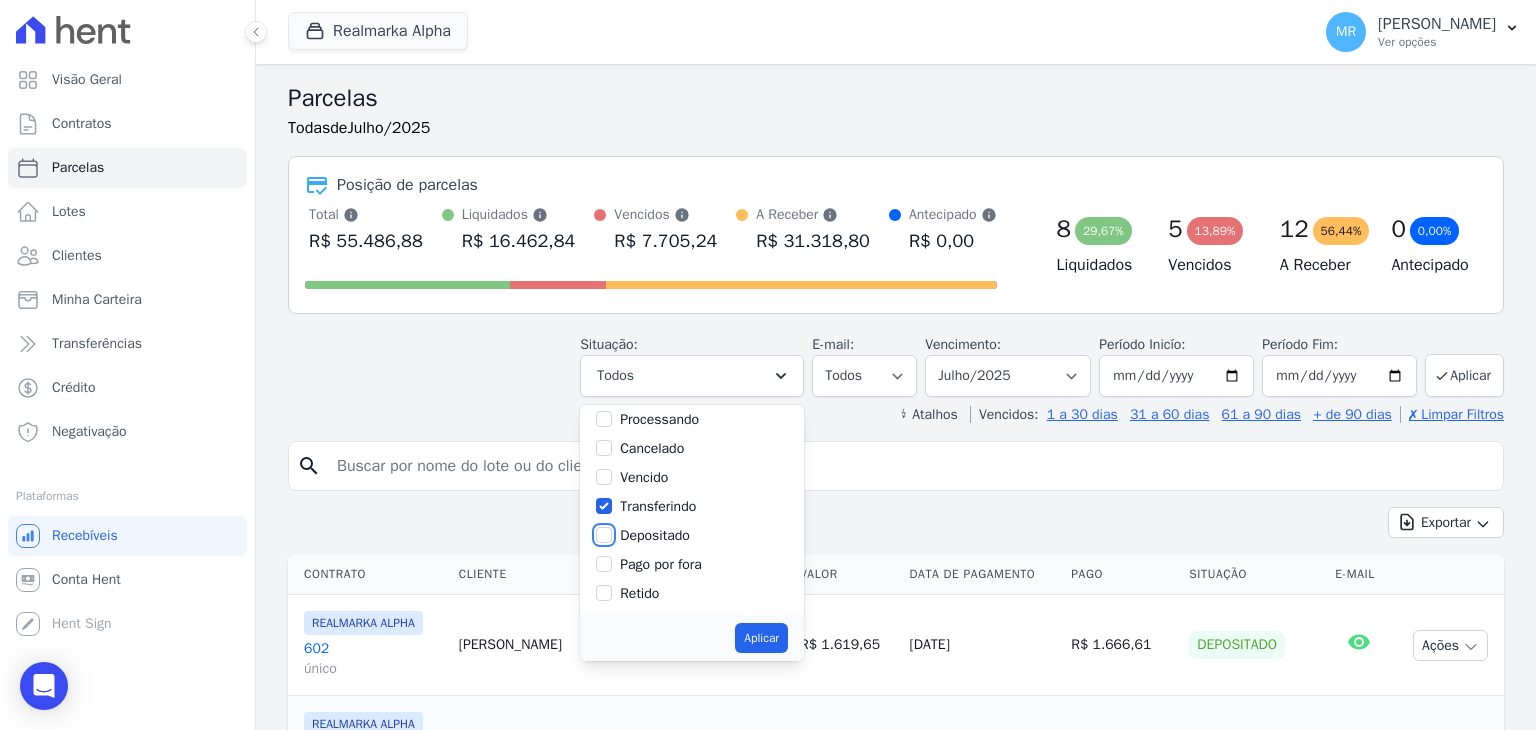 click on "Depositado" at bounding box center [604, 535] 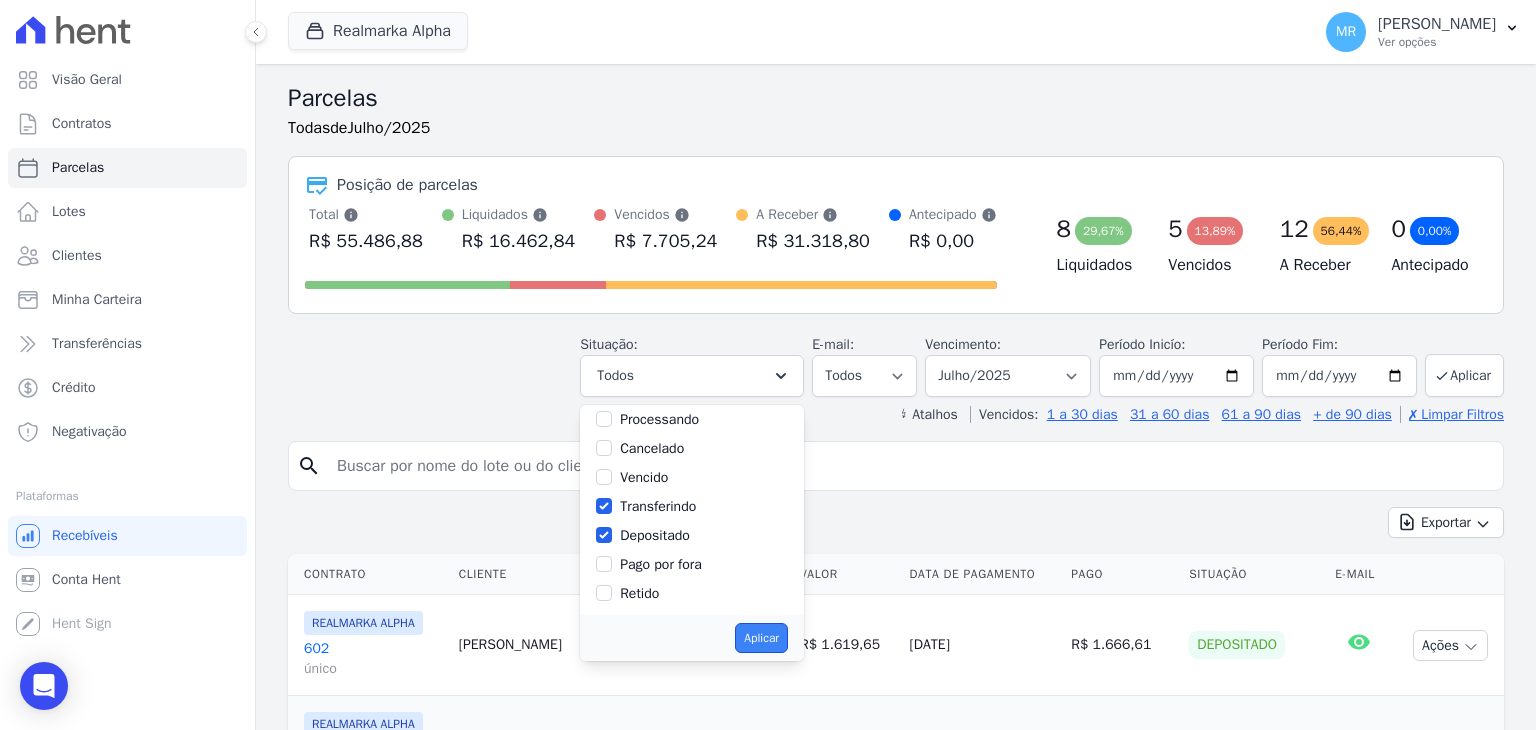 click on "Aplicar" at bounding box center [761, 638] 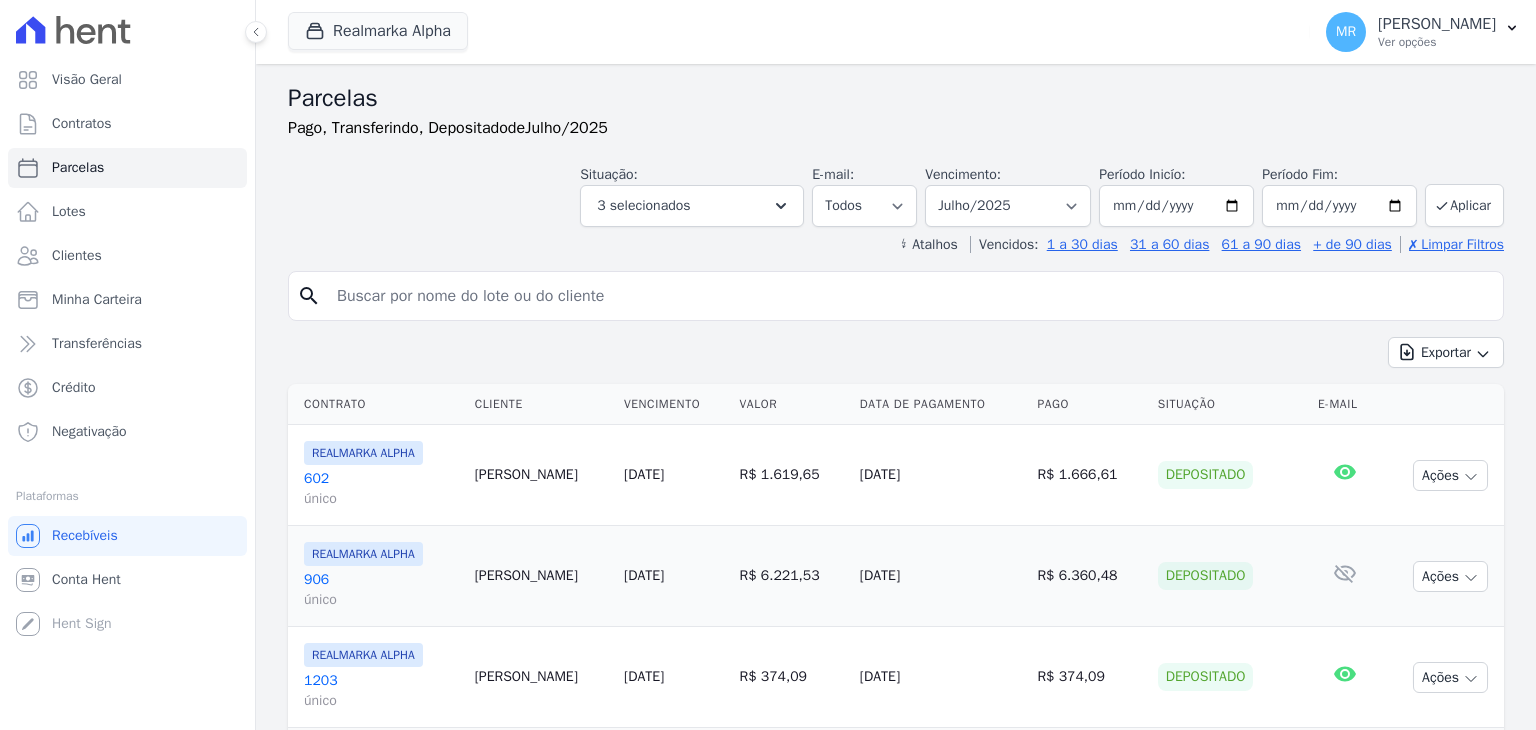 select 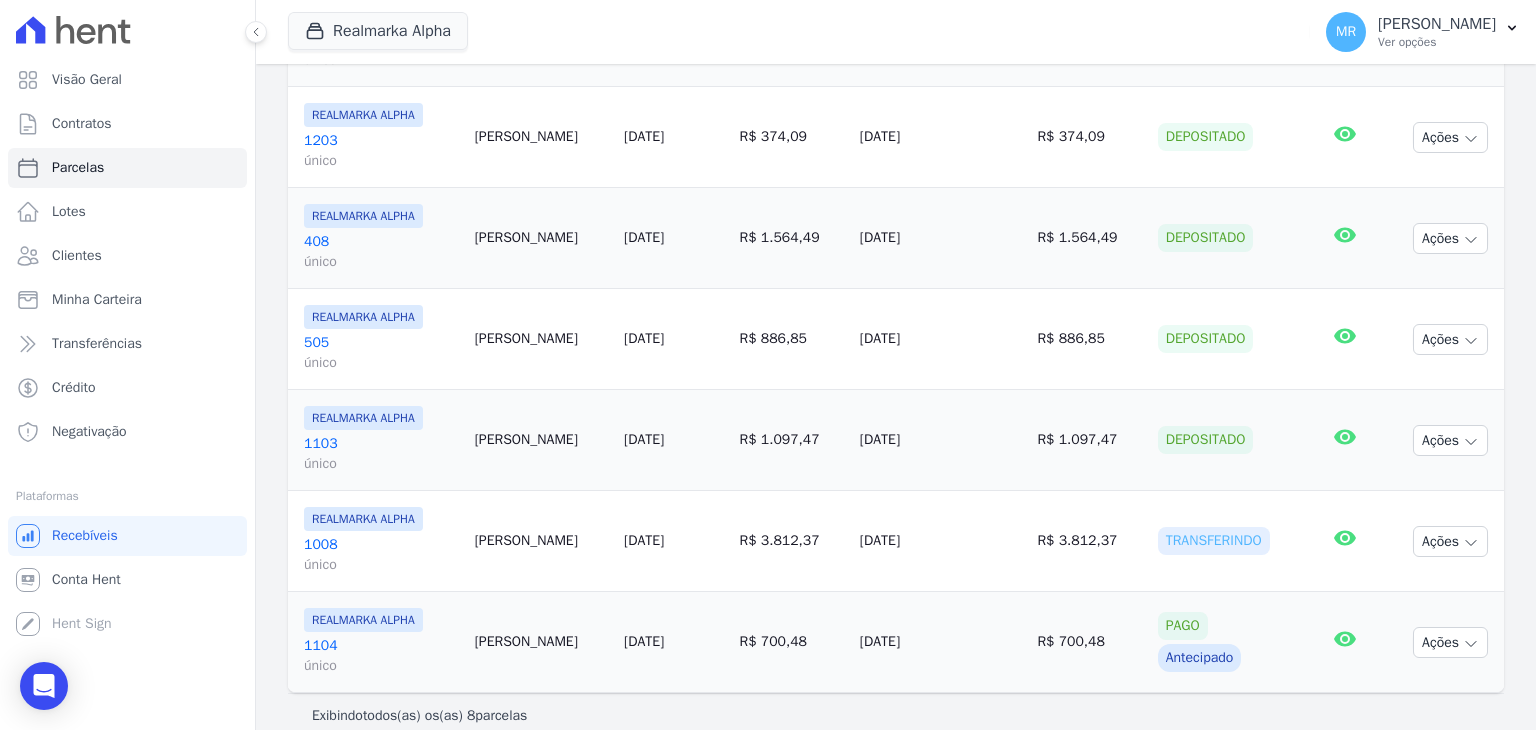 scroll, scrollTop: 561, scrollLeft: 0, axis: vertical 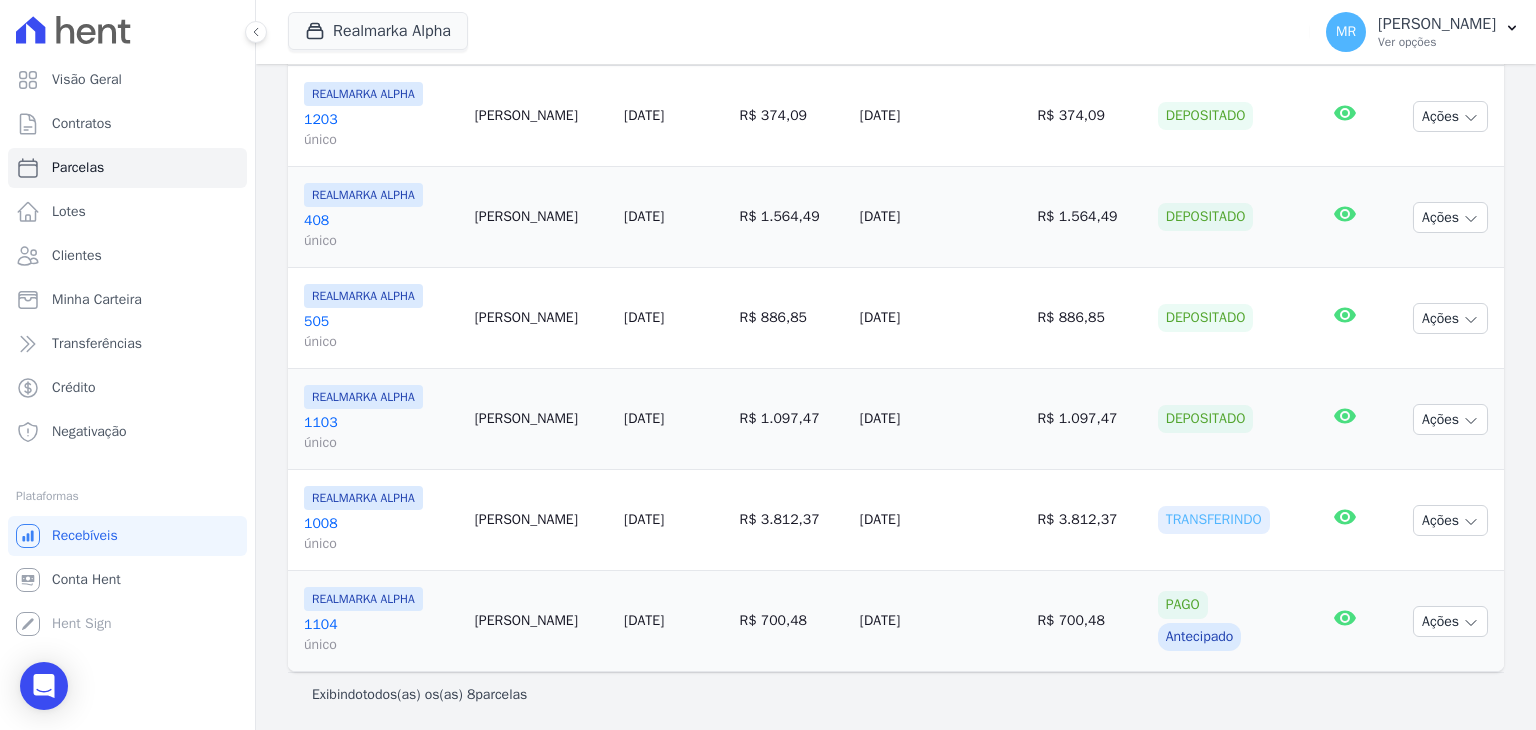 type 